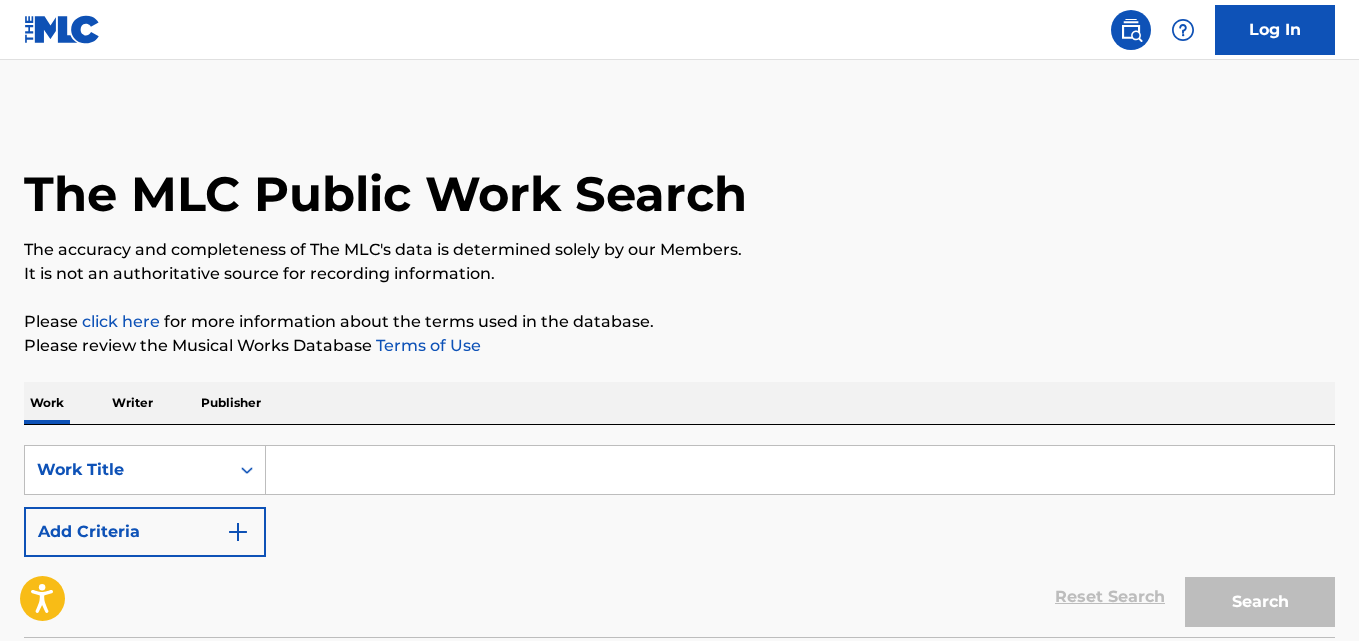 scroll, scrollTop: 0, scrollLeft: 0, axis: both 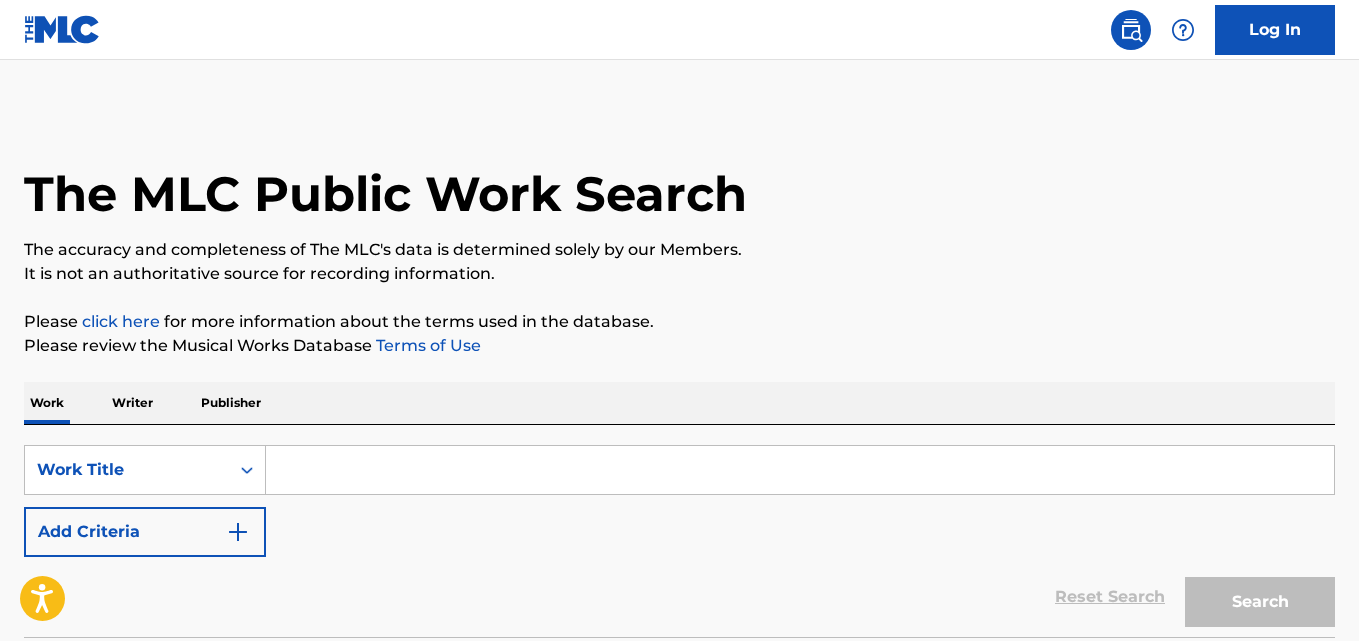 click at bounding box center [800, 470] 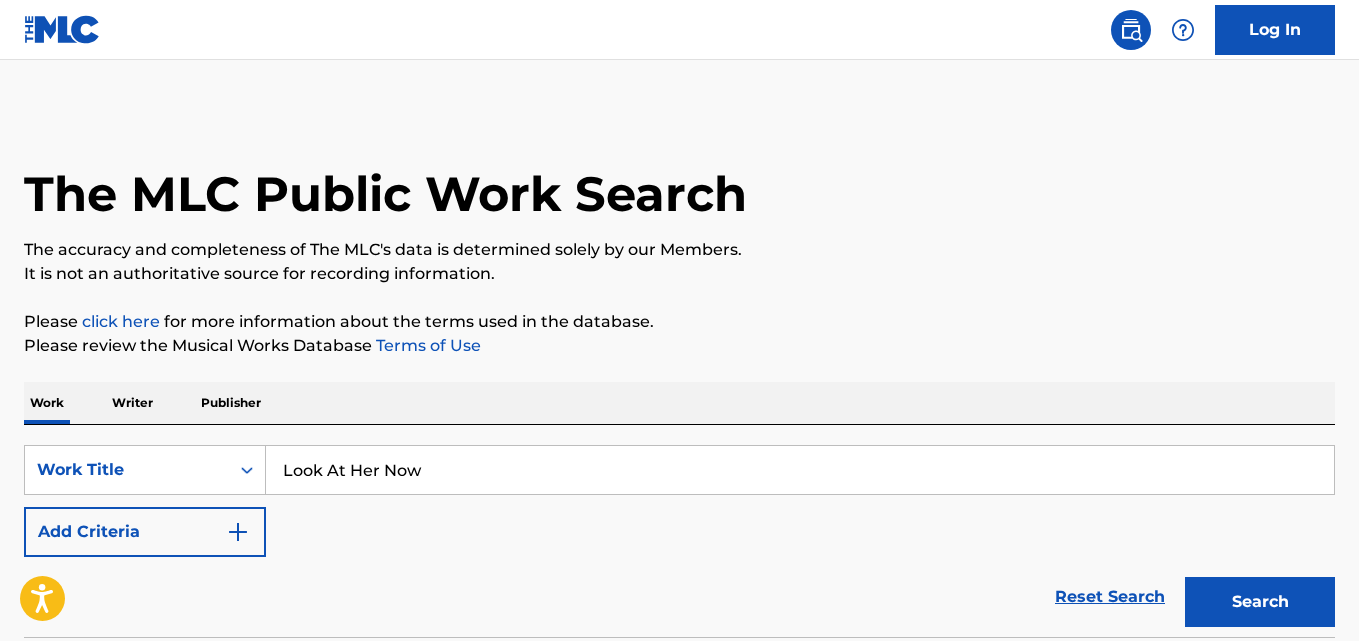type on "Look At Her Now" 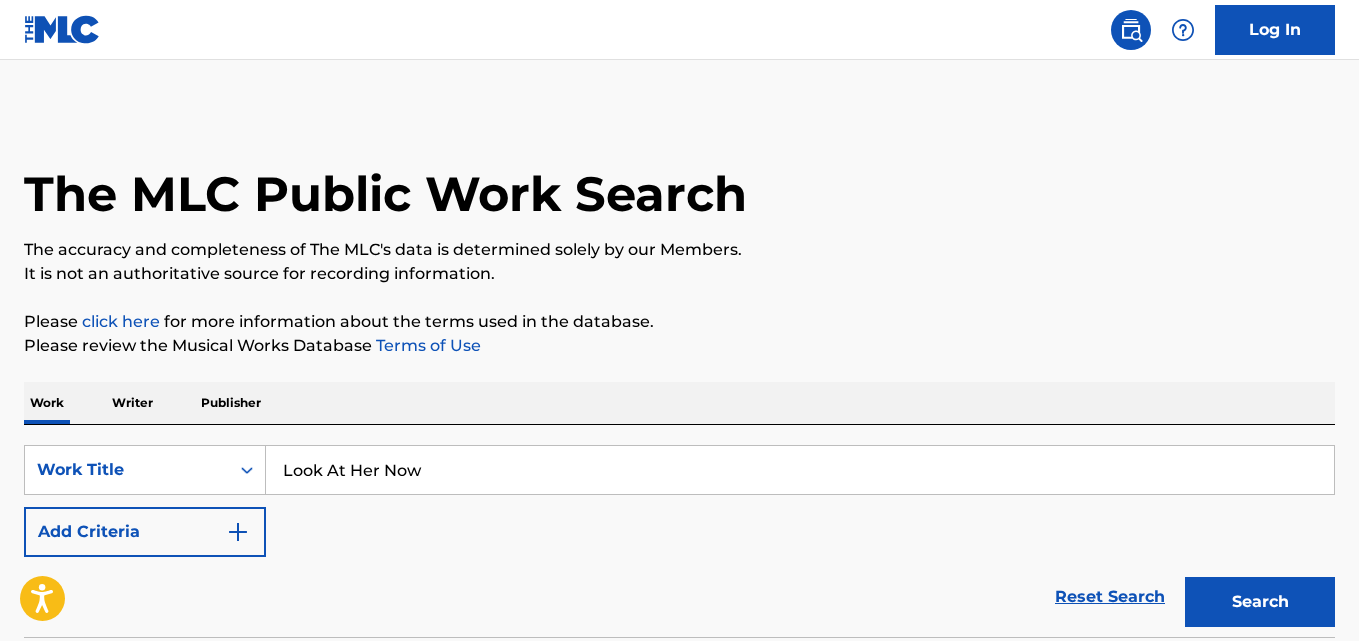 drag, startPoint x: 200, startPoint y: 534, endPoint x: 266, endPoint y: 534, distance: 66 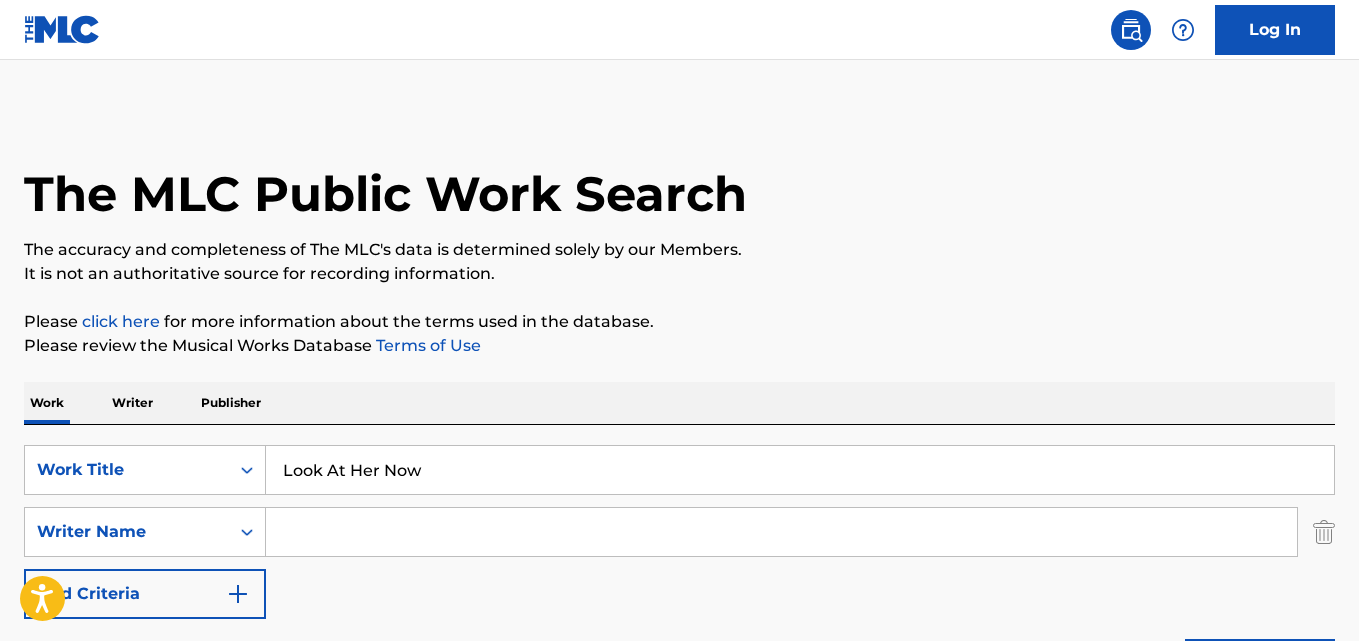click at bounding box center (781, 532) 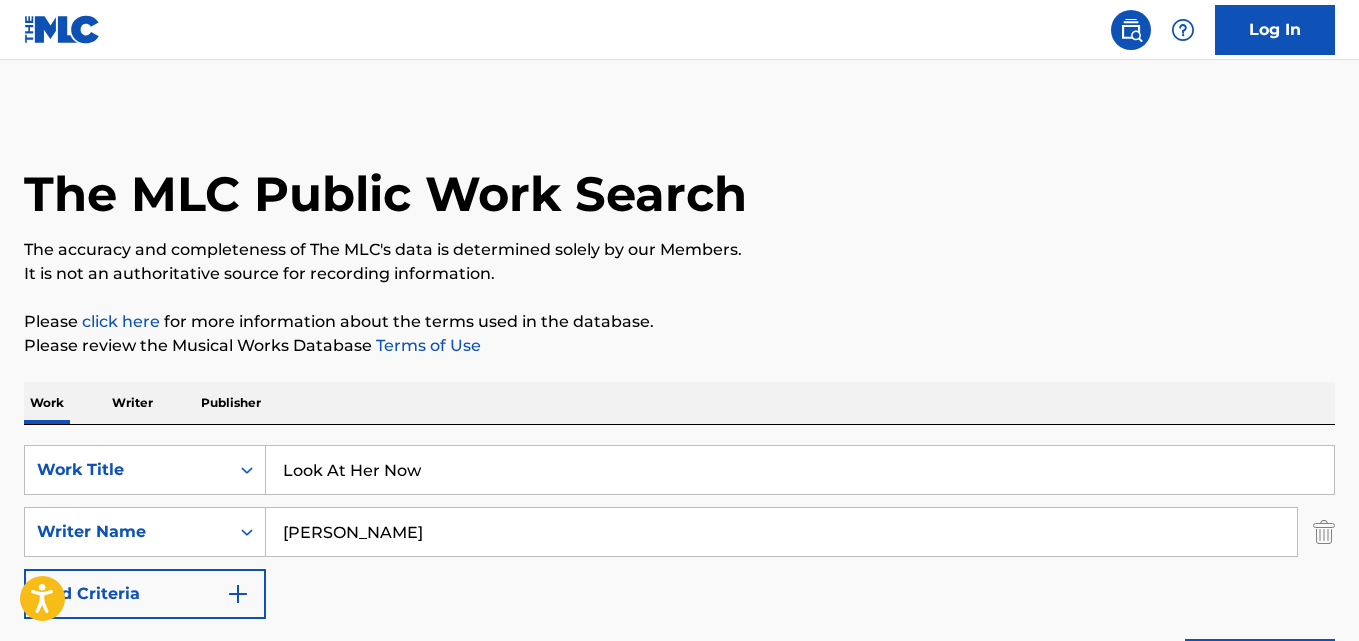 click on "Search" at bounding box center [1260, 664] 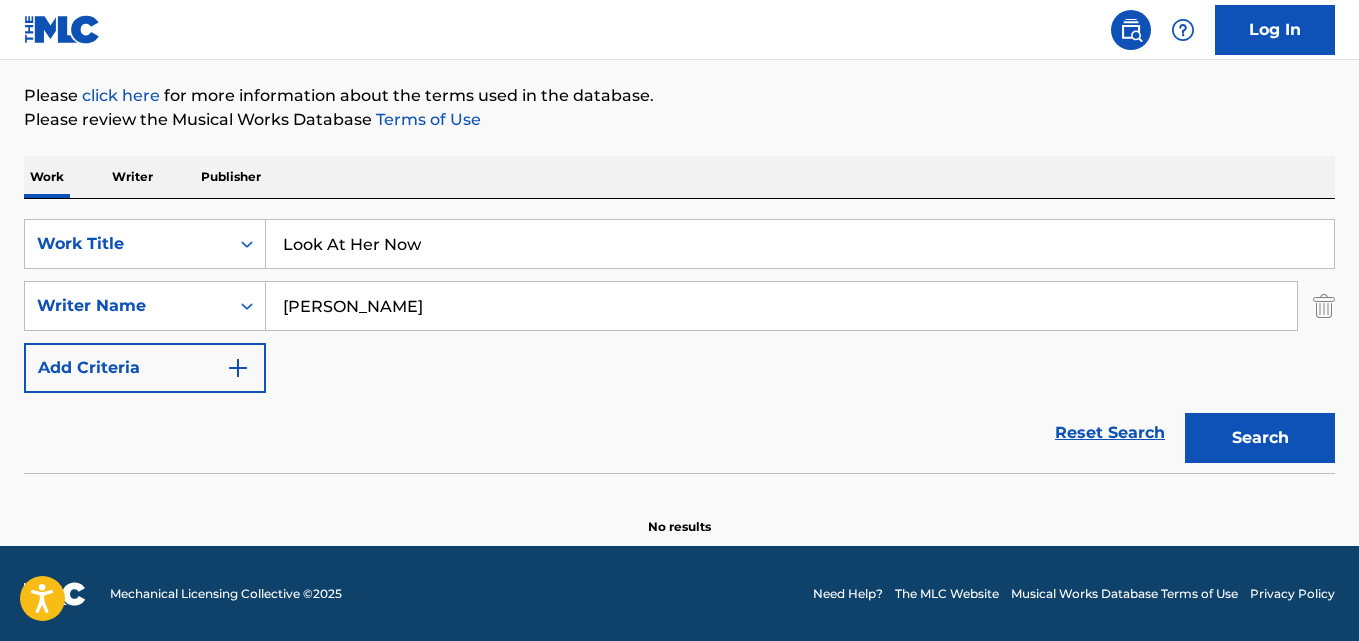 scroll, scrollTop: 227, scrollLeft: 0, axis: vertical 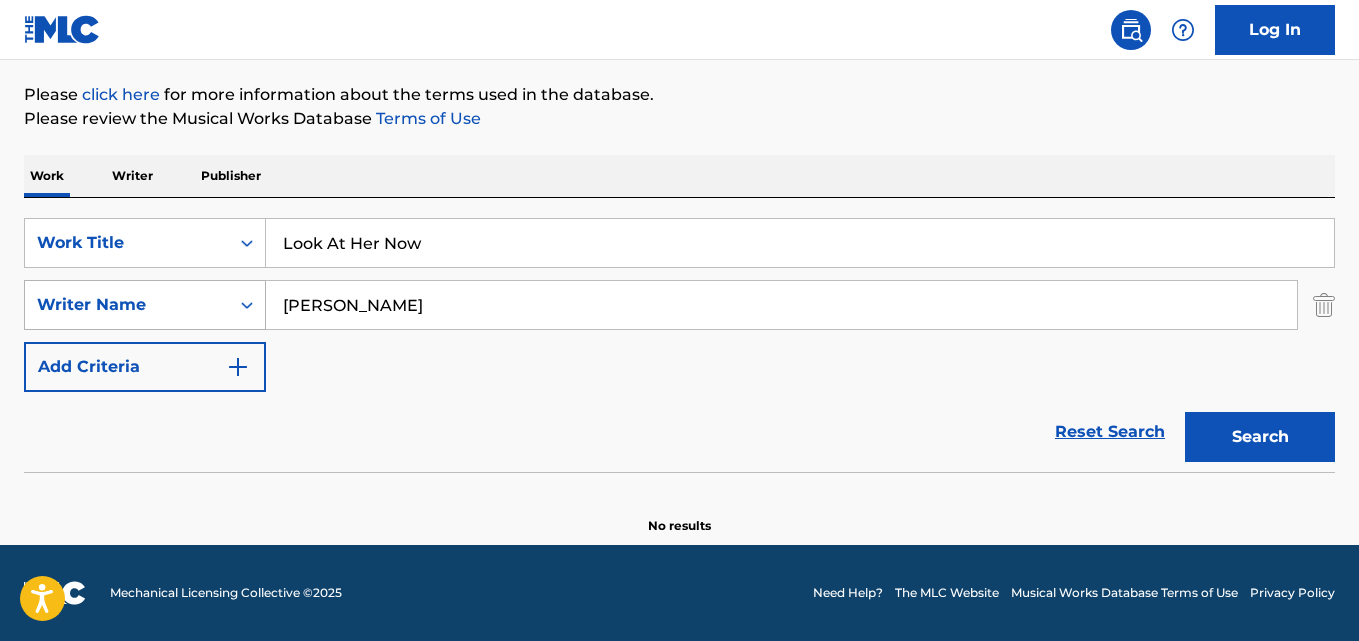 drag, startPoint x: 404, startPoint y: 297, endPoint x: 238, endPoint y: 294, distance: 166.0271 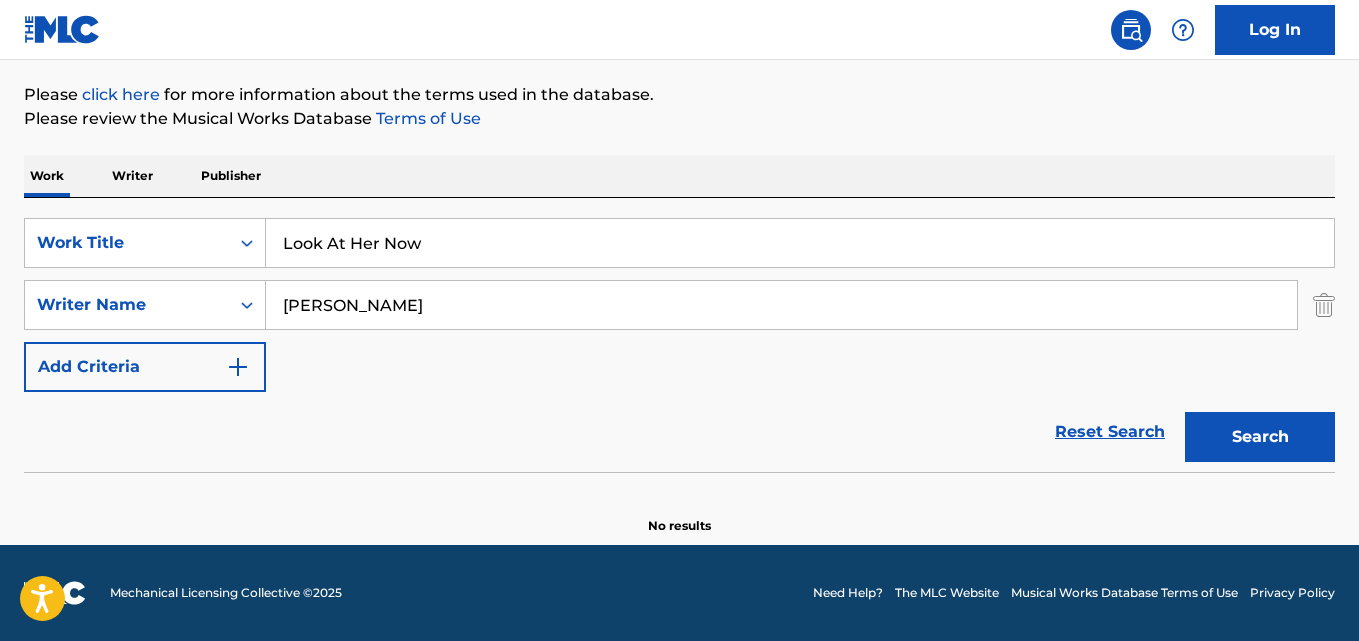 paste on "[PERSON_NAME]" 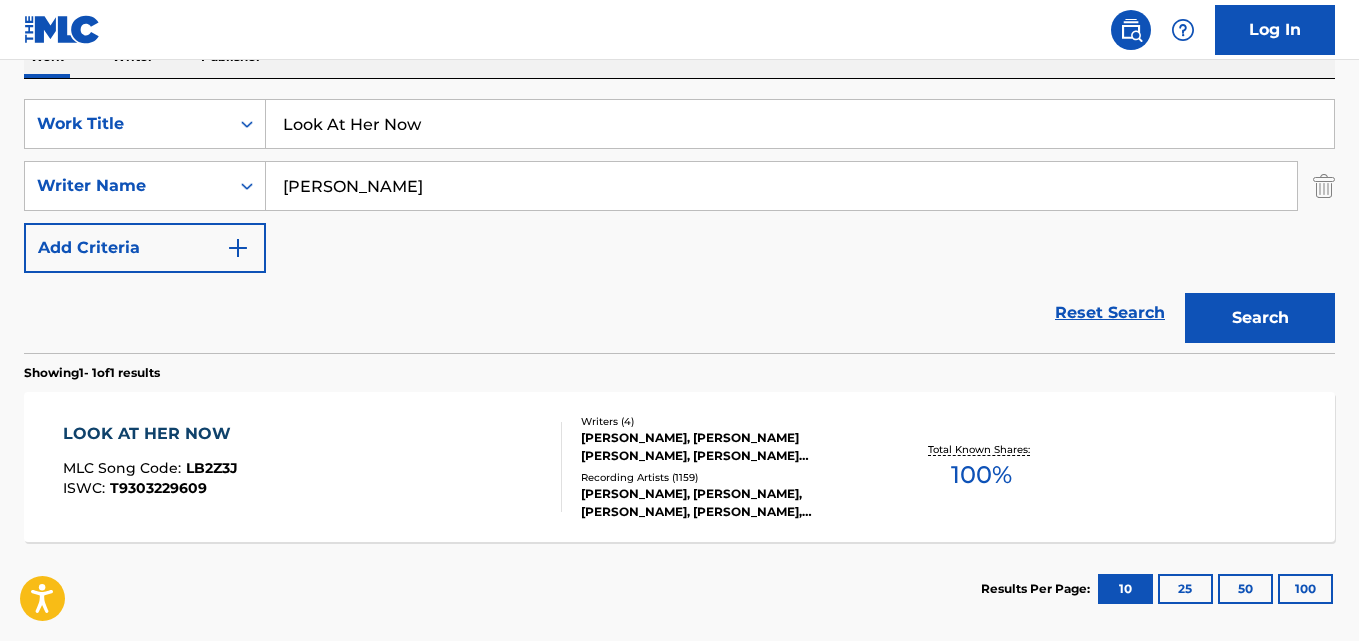 scroll, scrollTop: 394, scrollLeft: 0, axis: vertical 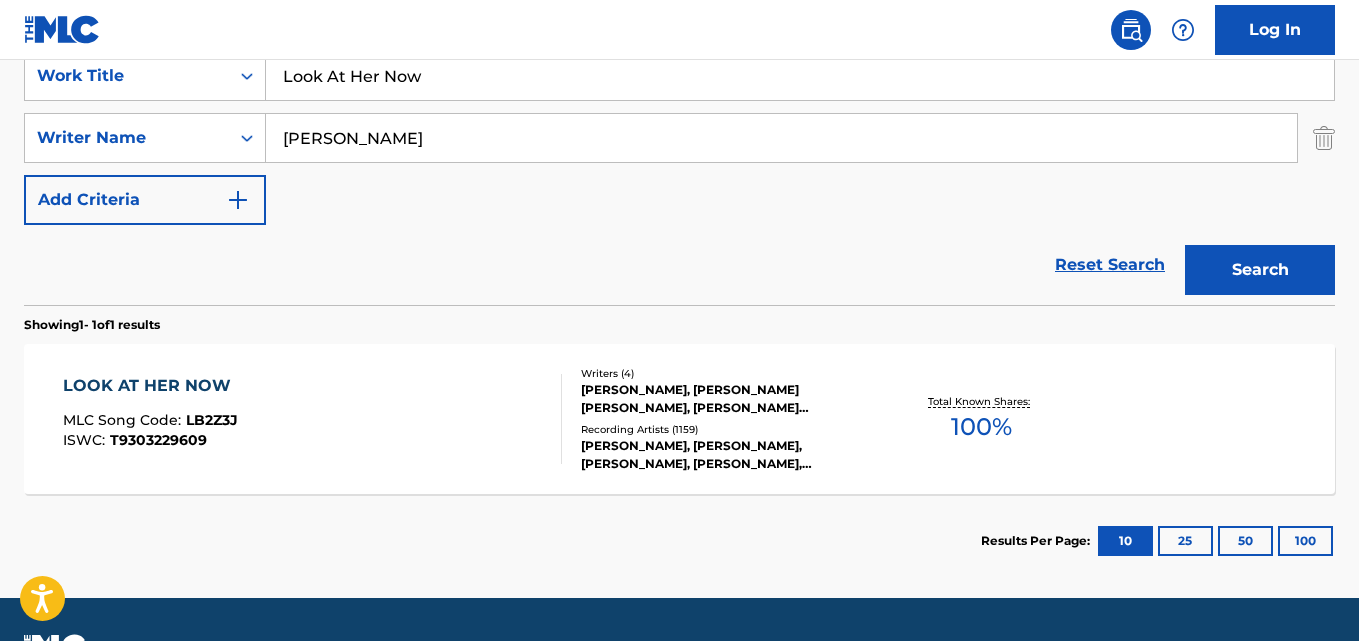 click on "LOOK AT HER NOW" at bounding box center [152, 386] 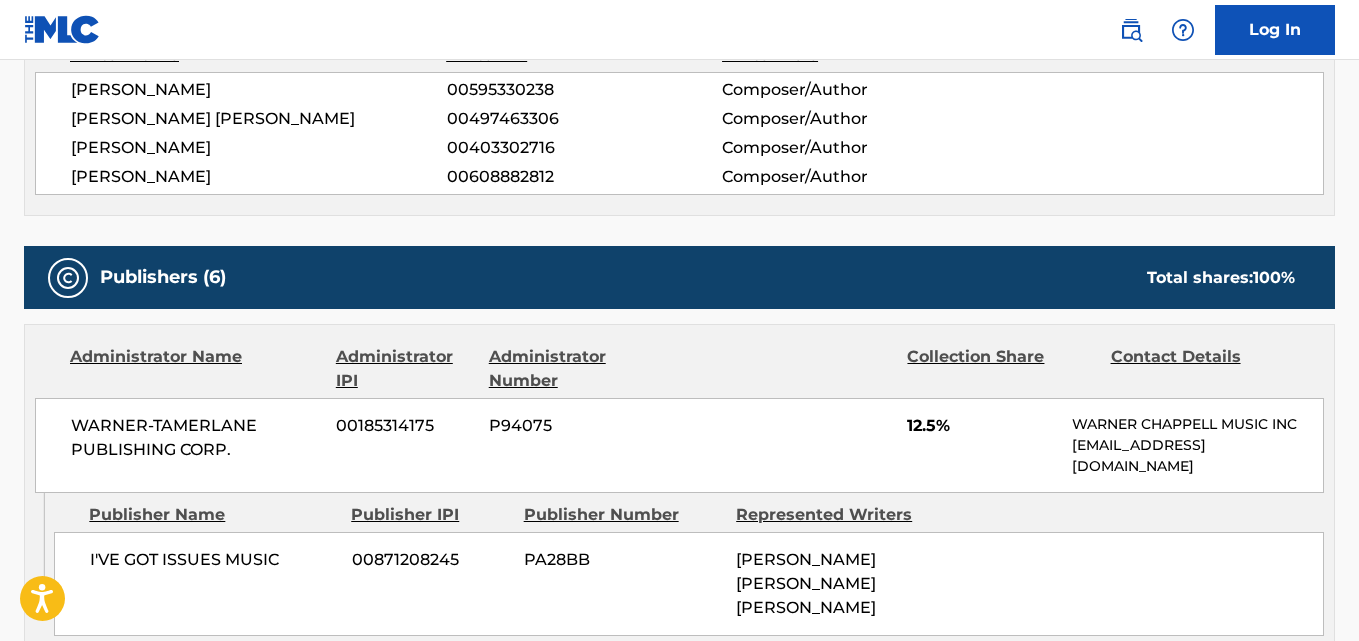 scroll, scrollTop: 1000, scrollLeft: 0, axis: vertical 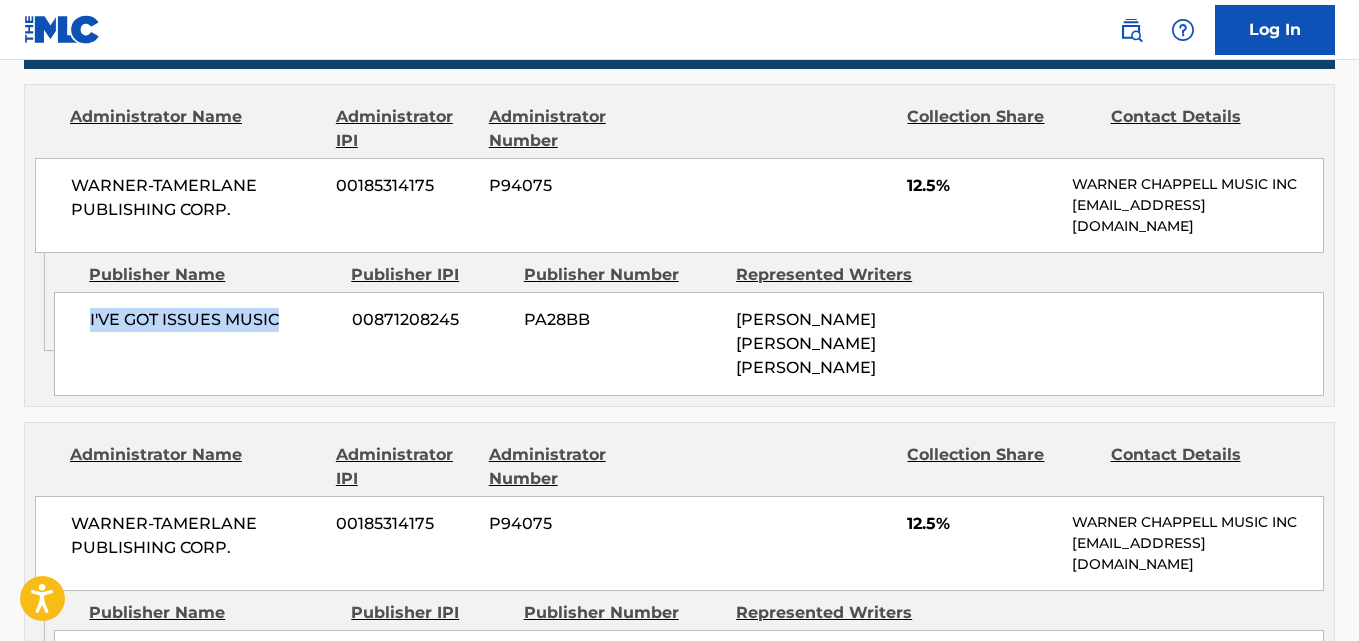 drag, startPoint x: 77, startPoint y: 328, endPoint x: 284, endPoint y: 328, distance: 207 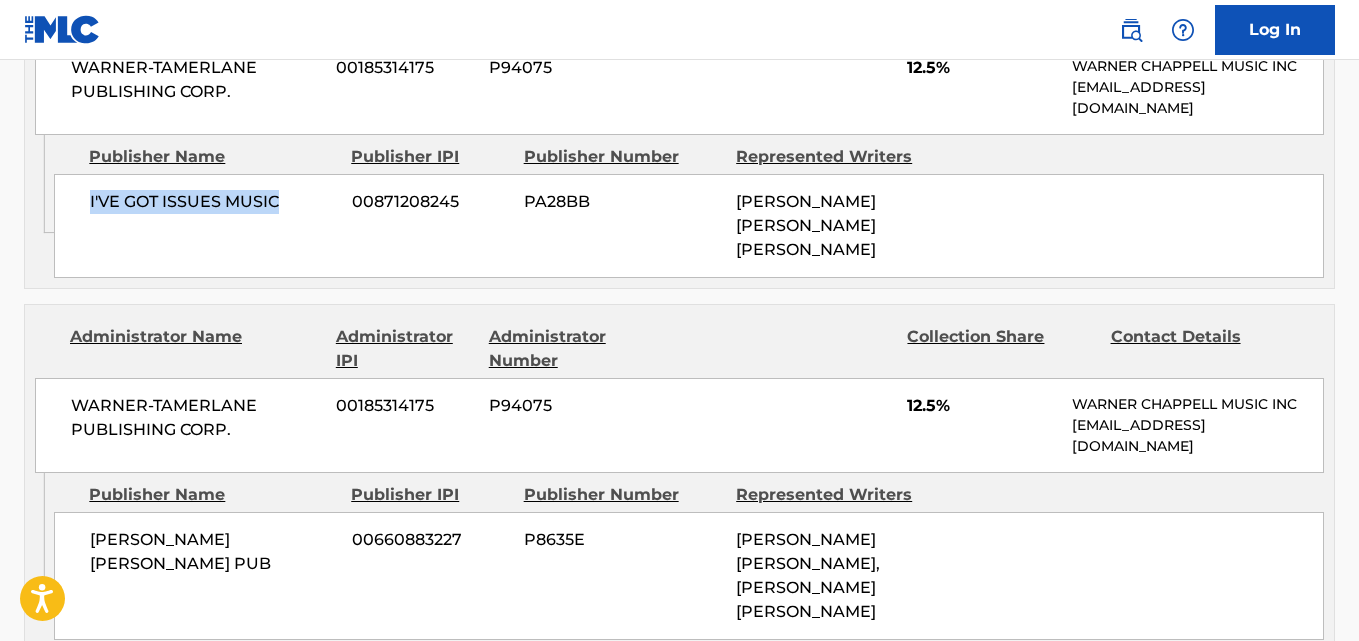 scroll, scrollTop: 1167, scrollLeft: 0, axis: vertical 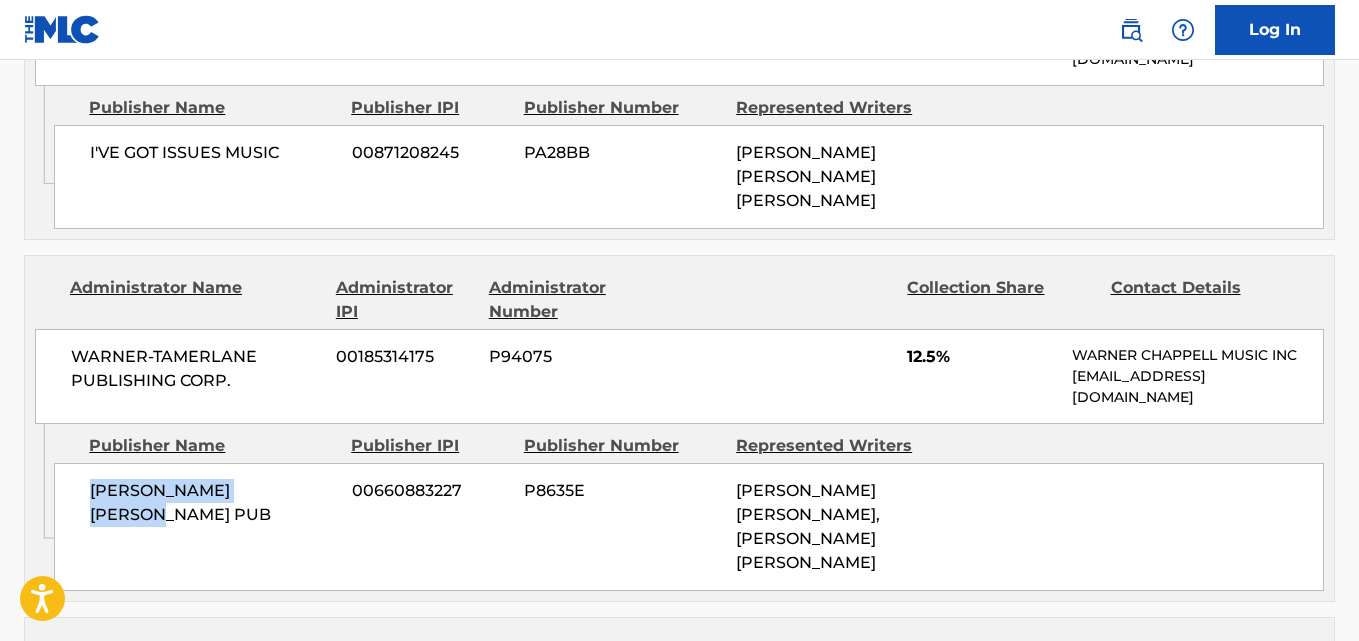 drag, startPoint x: 82, startPoint y: 465, endPoint x: 338, endPoint y: 468, distance: 256.01758 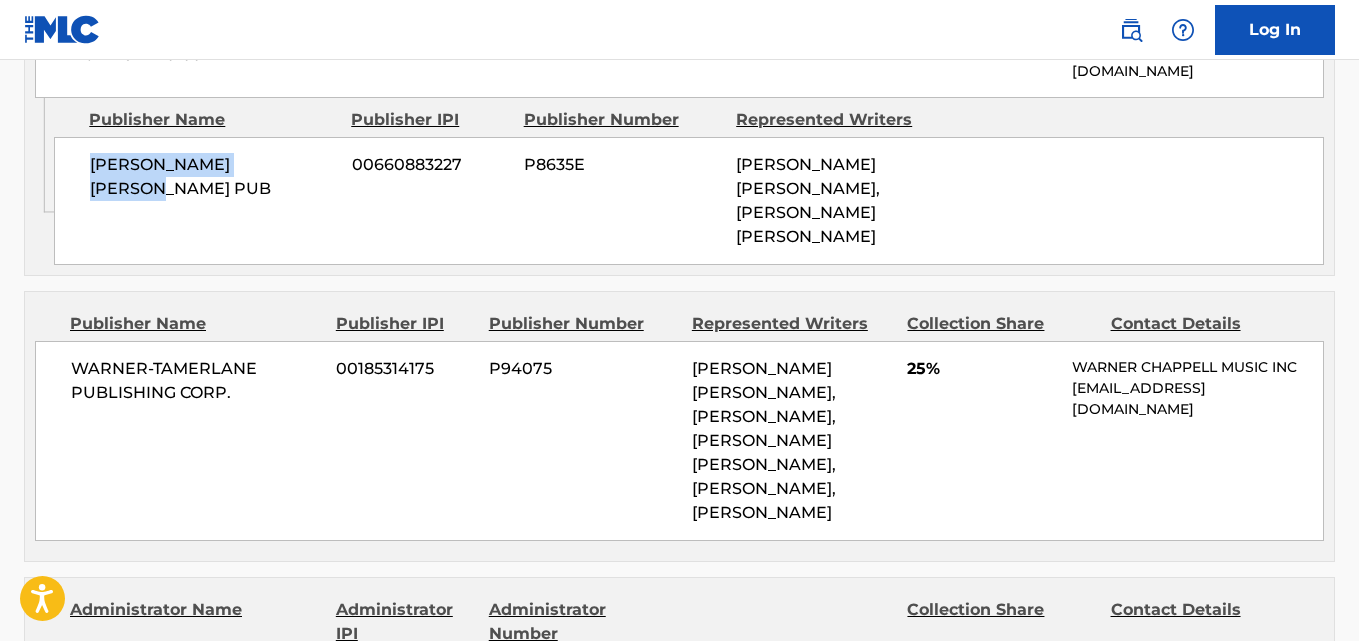 scroll, scrollTop: 1500, scrollLeft: 0, axis: vertical 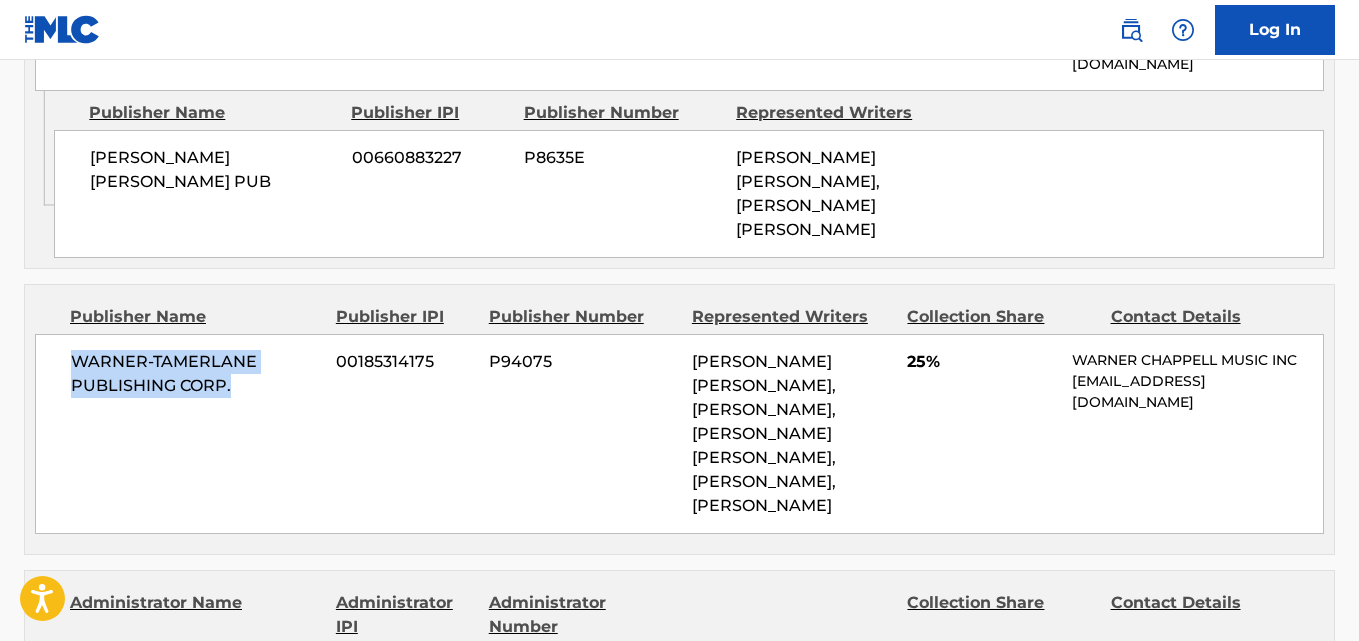 drag, startPoint x: 57, startPoint y: 300, endPoint x: 278, endPoint y: 333, distance: 223.45021 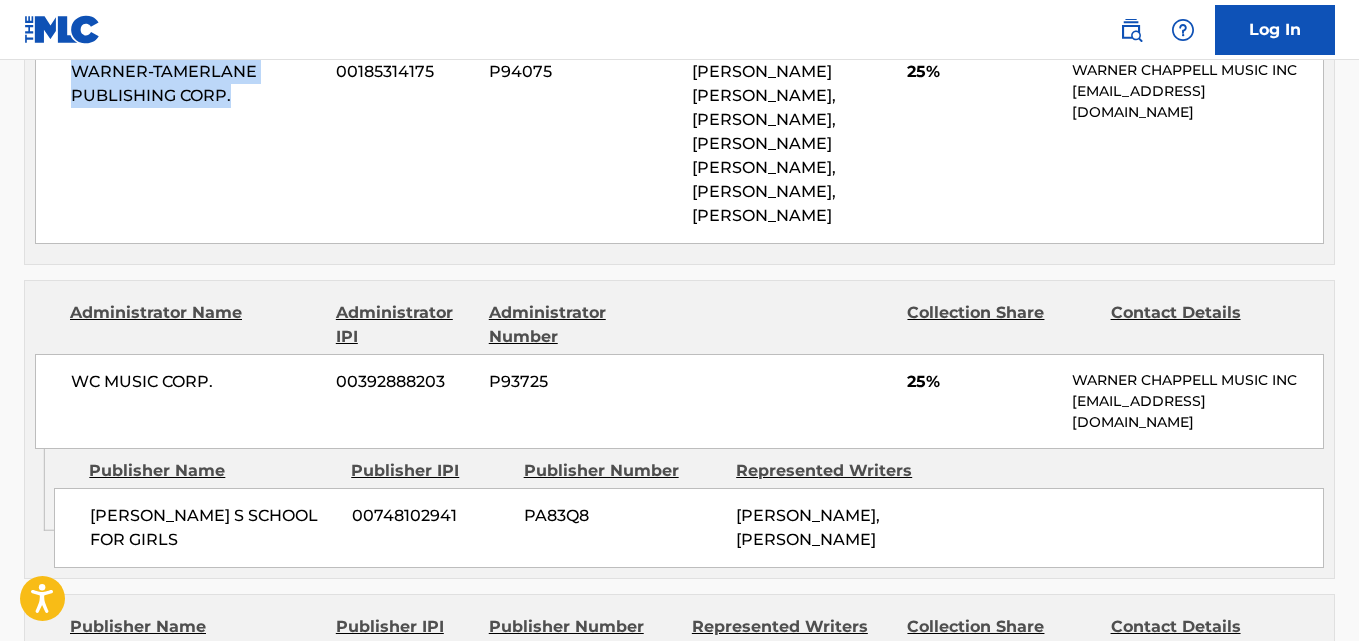 scroll, scrollTop: 1833, scrollLeft: 0, axis: vertical 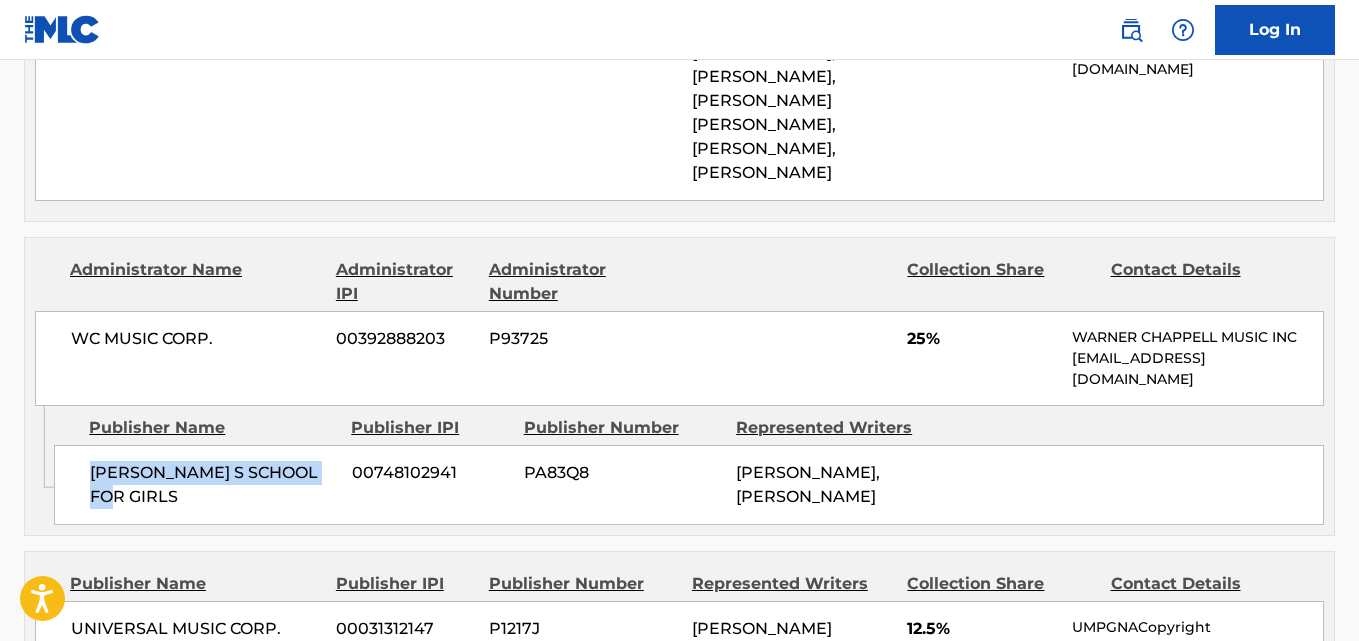 drag, startPoint x: 89, startPoint y: 358, endPoint x: 342, endPoint y: 366, distance: 253.12645 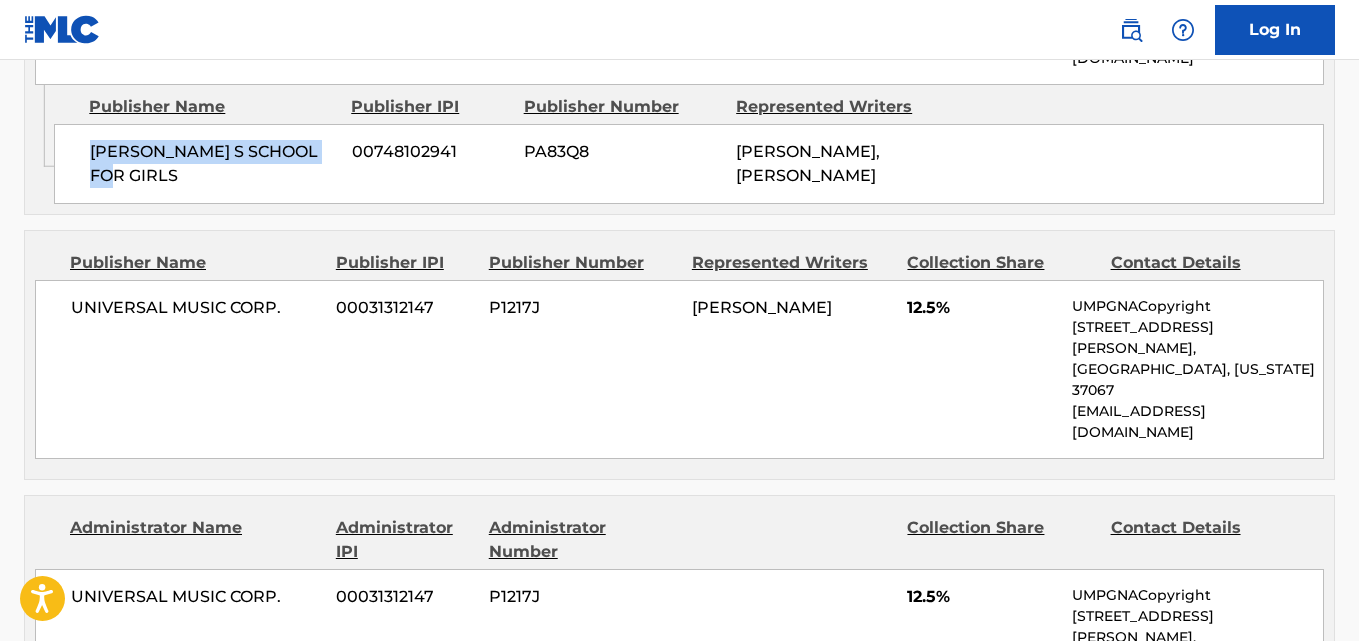 scroll, scrollTop: 2167, scrollLeft: 0, axis: vertical 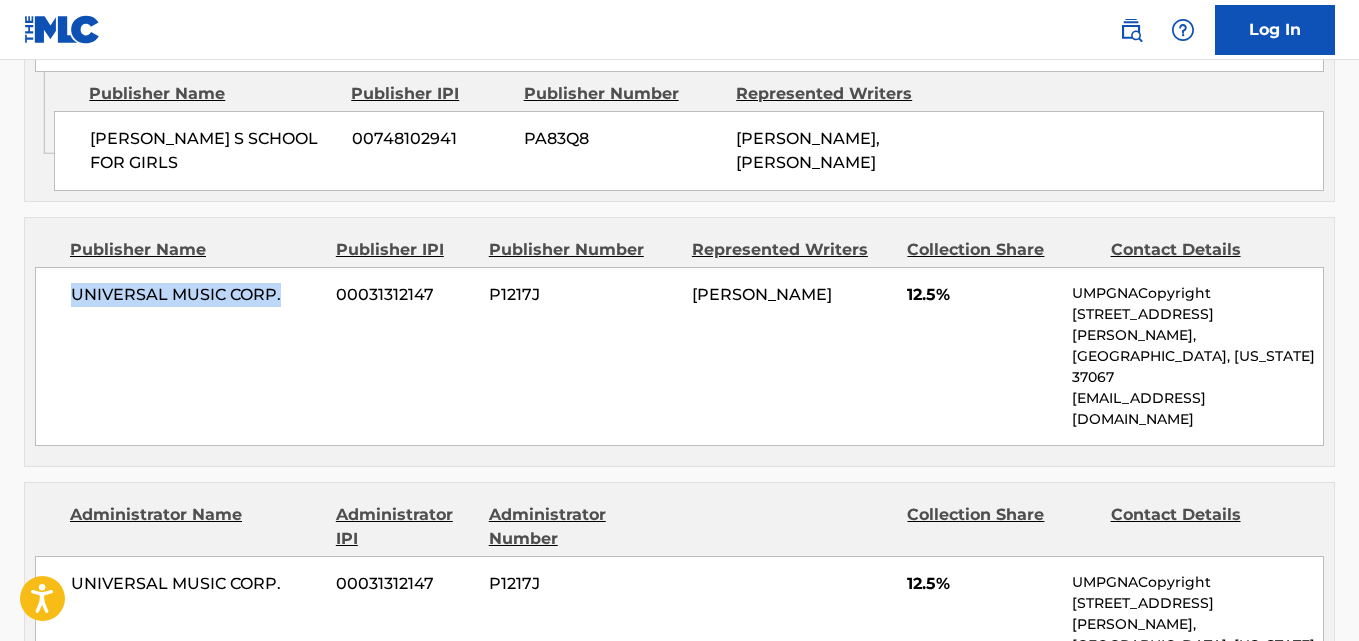 drag, startPoint x: 82, startPoint y: 210, endPoint x: 280, endPoint y: 210, distance: 198 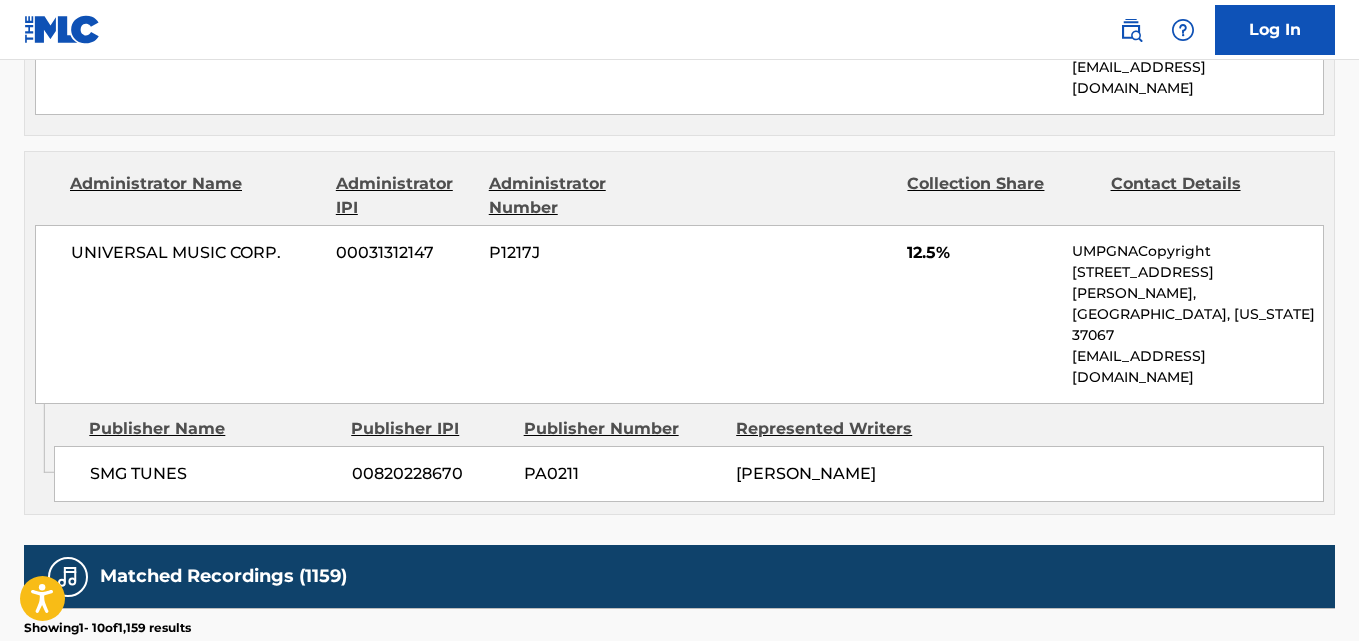 scroll, scrollTop: 2500, scrollLeft: 0, axis: vertical 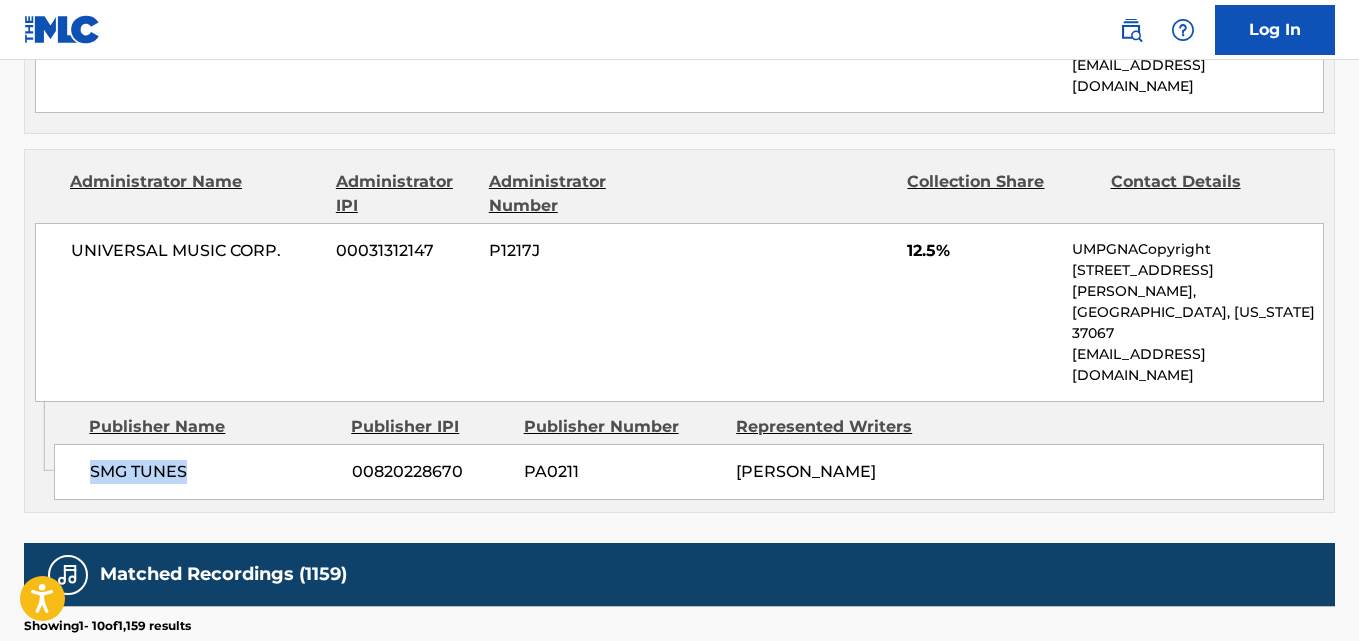 drag, startPoint x: 73, startPoint y: 265, endPoint x: 243, endPoint y: 261, distance: 170.04706 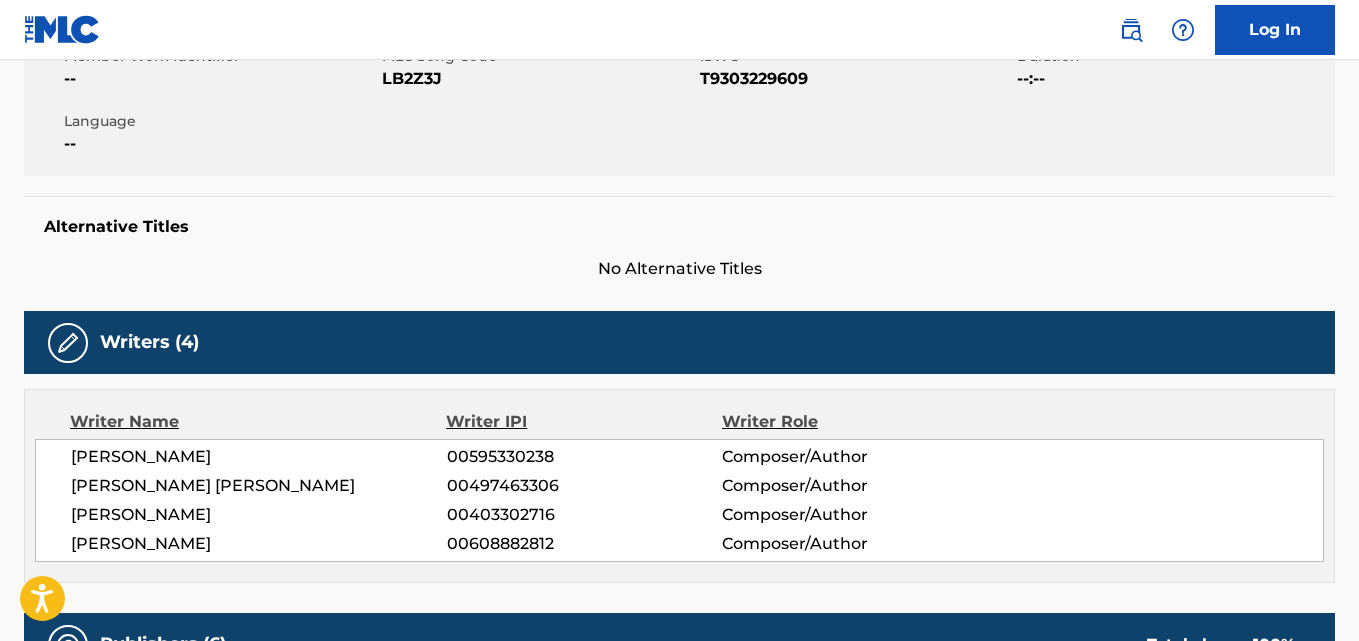 scroll, scrollTop: 0, scrollLeft: 0, axis: both 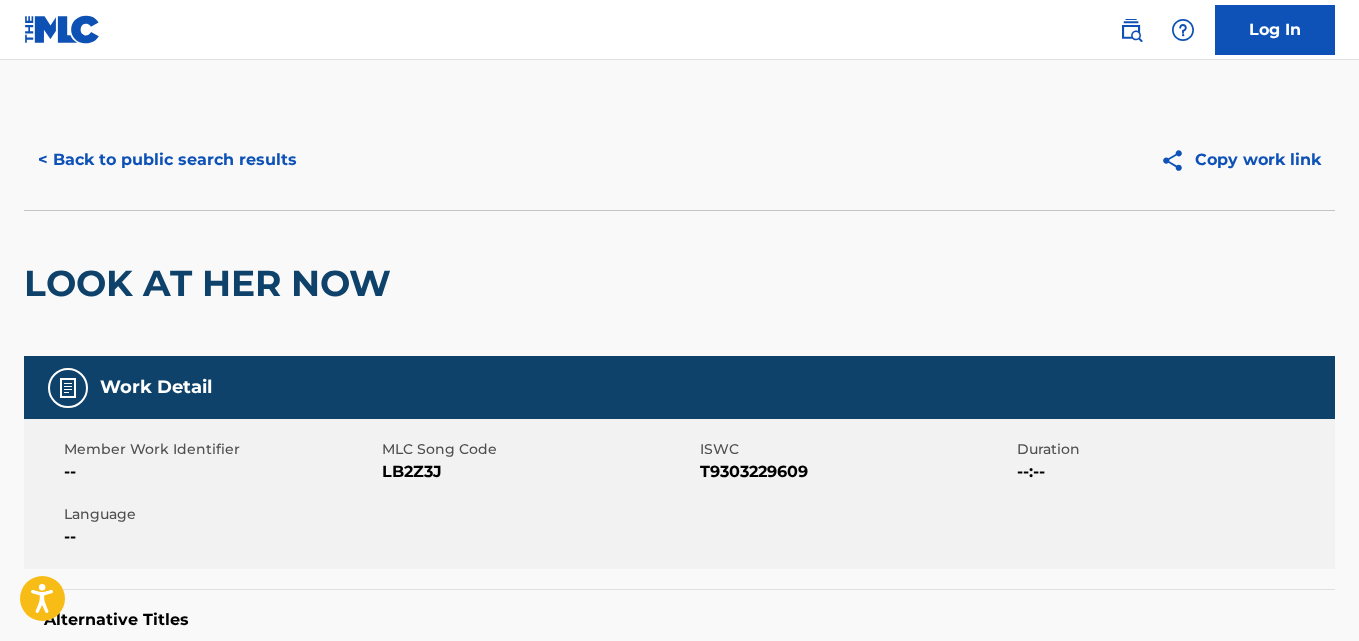click on "< Back to public search results" at bounding box center (167, 160) 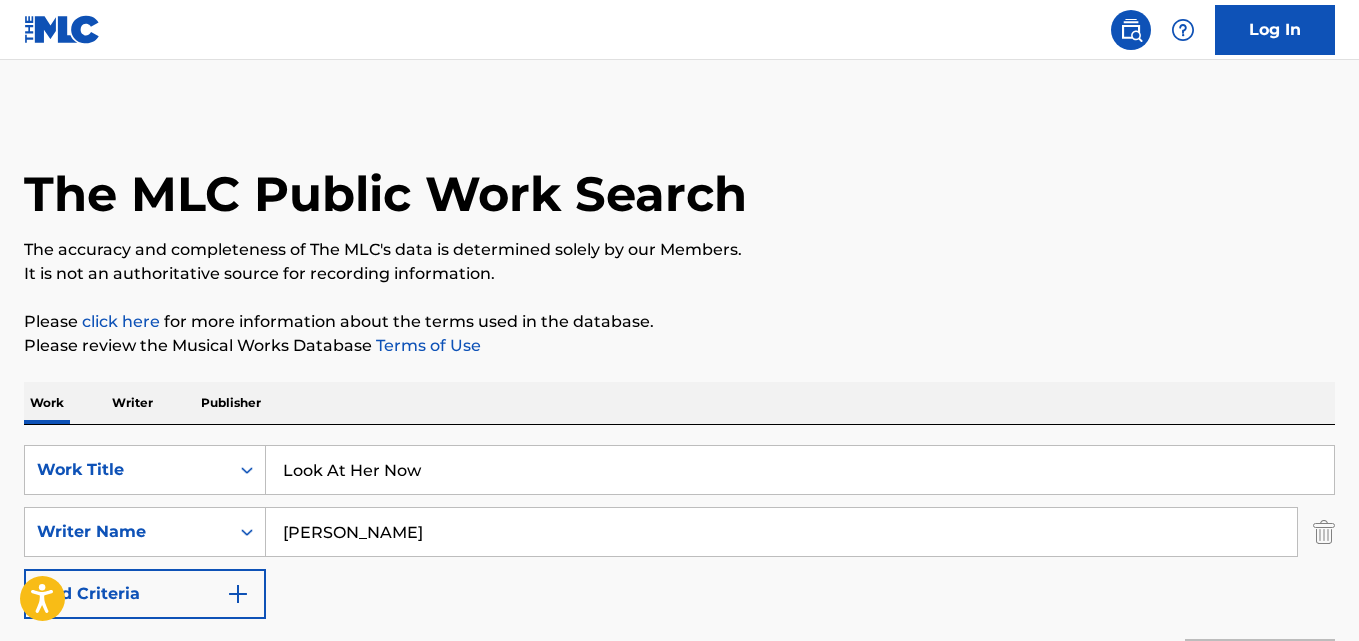 scroll, scrollTop: 333, scrollLeft: 0, axis: vertical 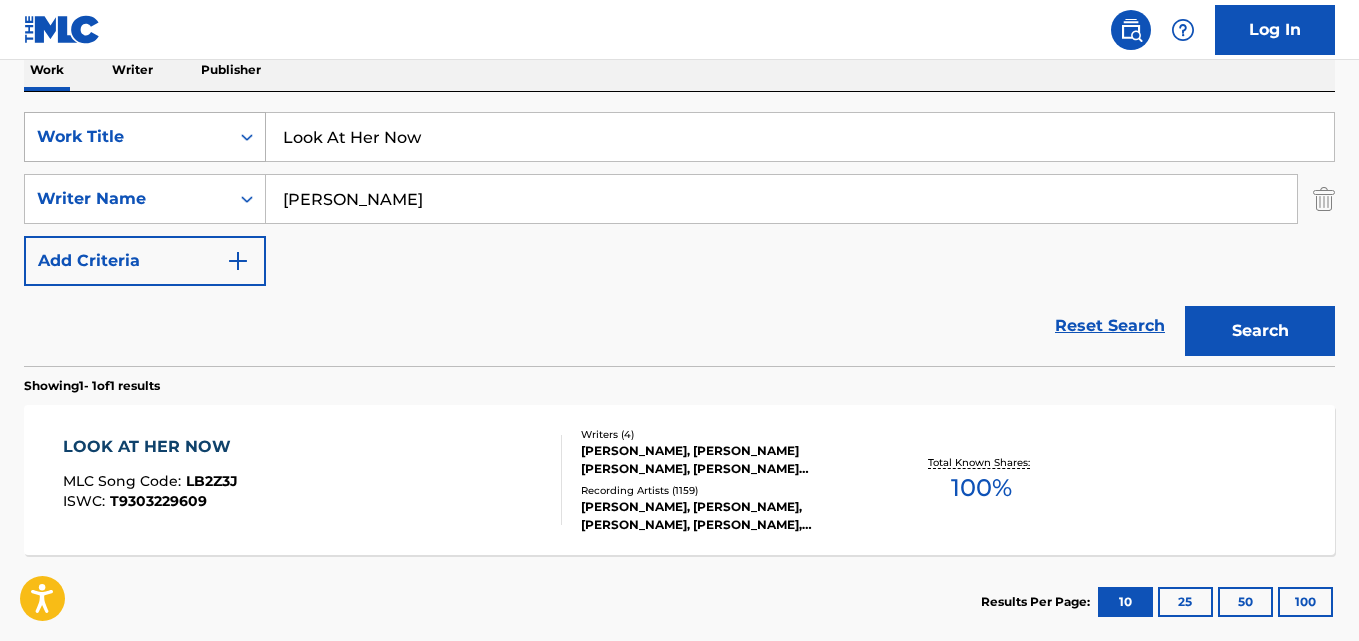 drag, startPoint x: 513, startPoint y: 124, endPoint x: 105, endPoint y: 136, distance: 408.17642 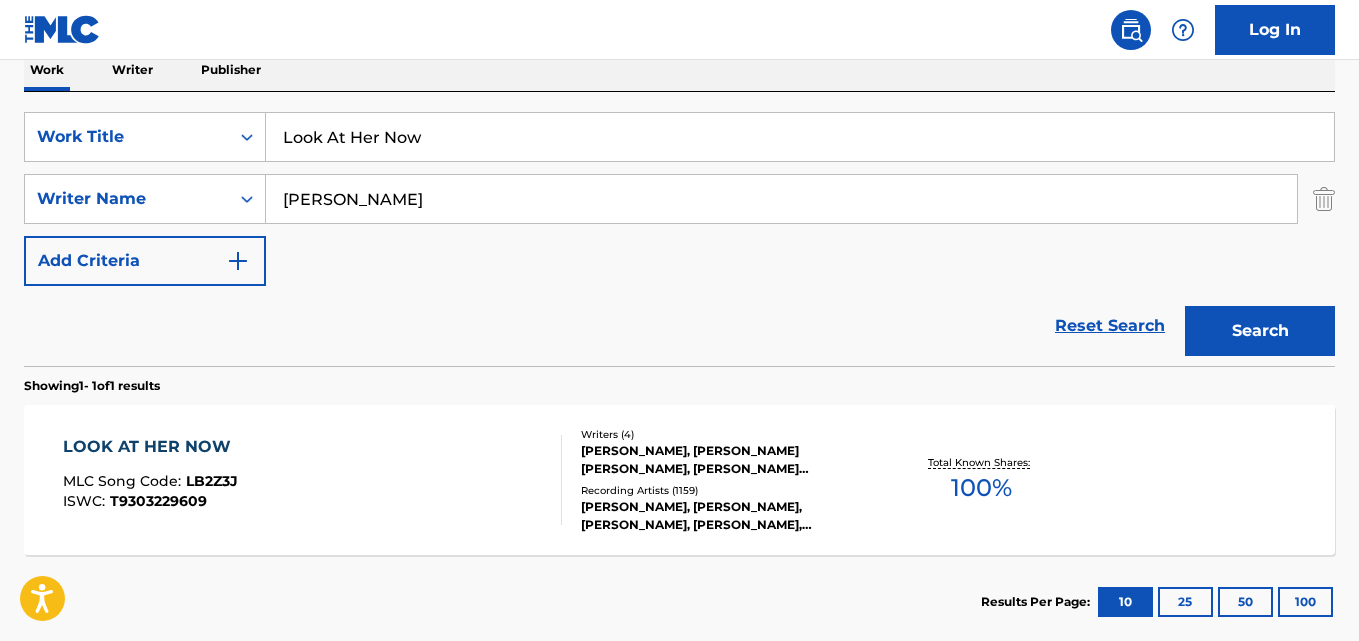 paste on "se You To Love Me" 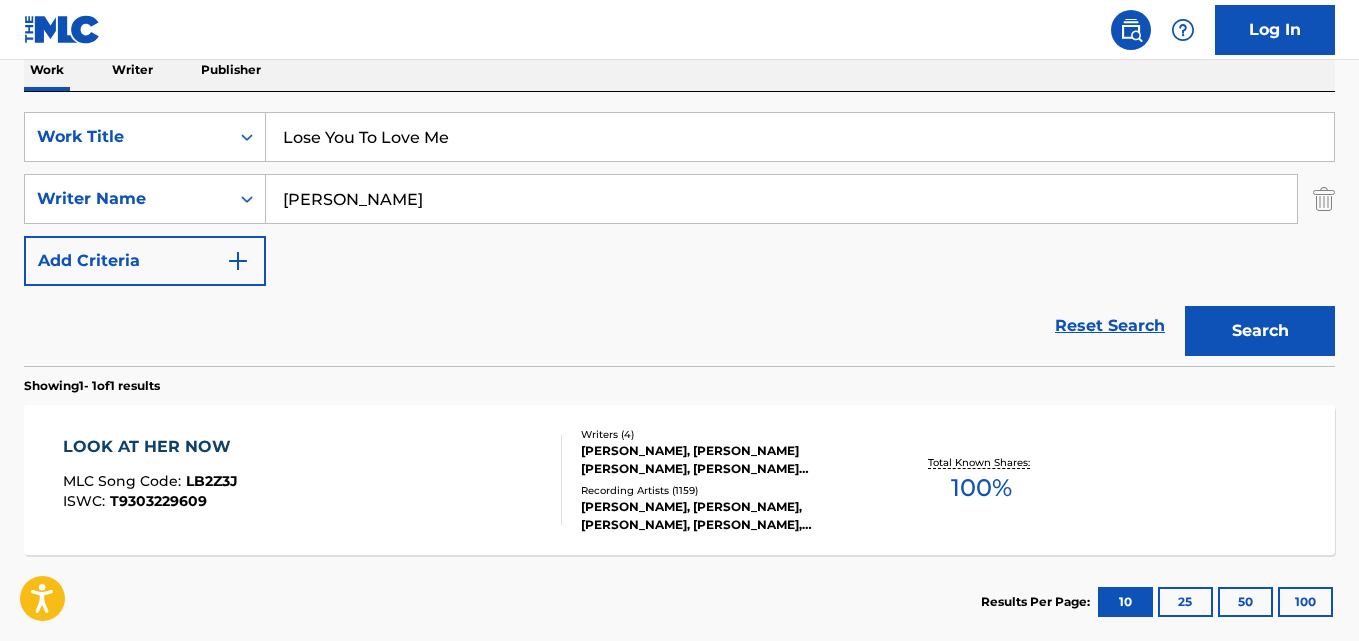 type on "Lose You To Love Me" 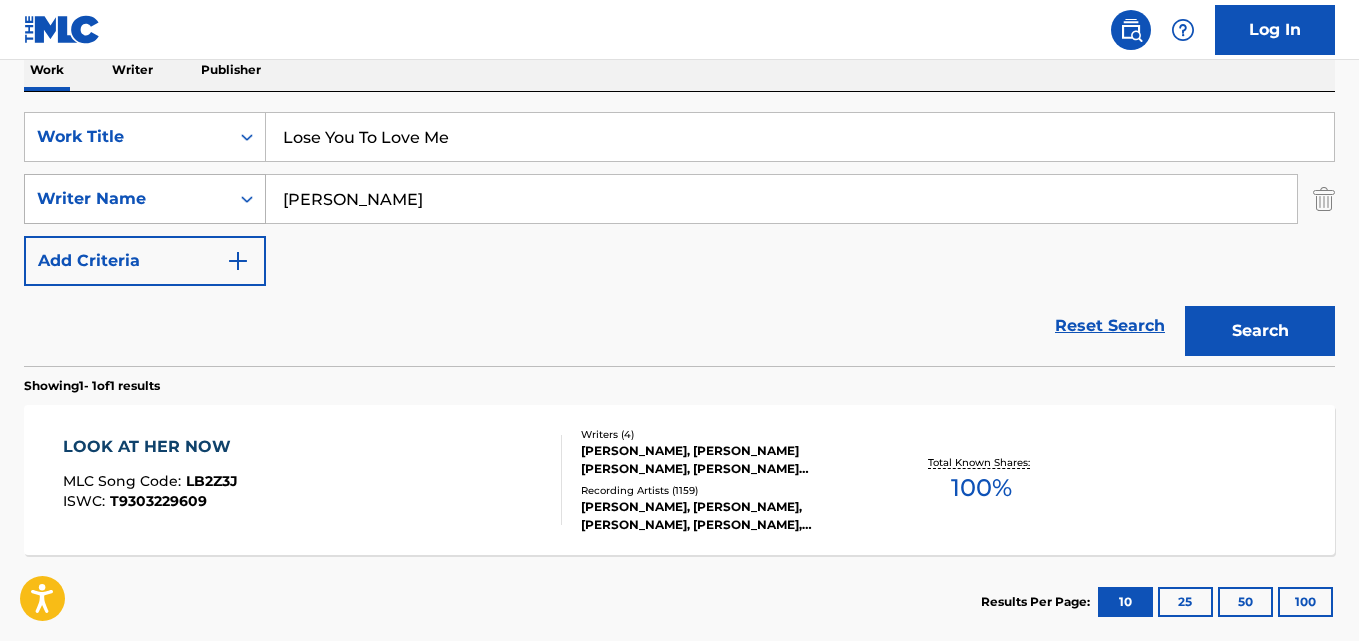 drag, startPoint x: 314, startPoint y: 211, endPoint x: 211, endPoint y: 214, distance: 103.04368 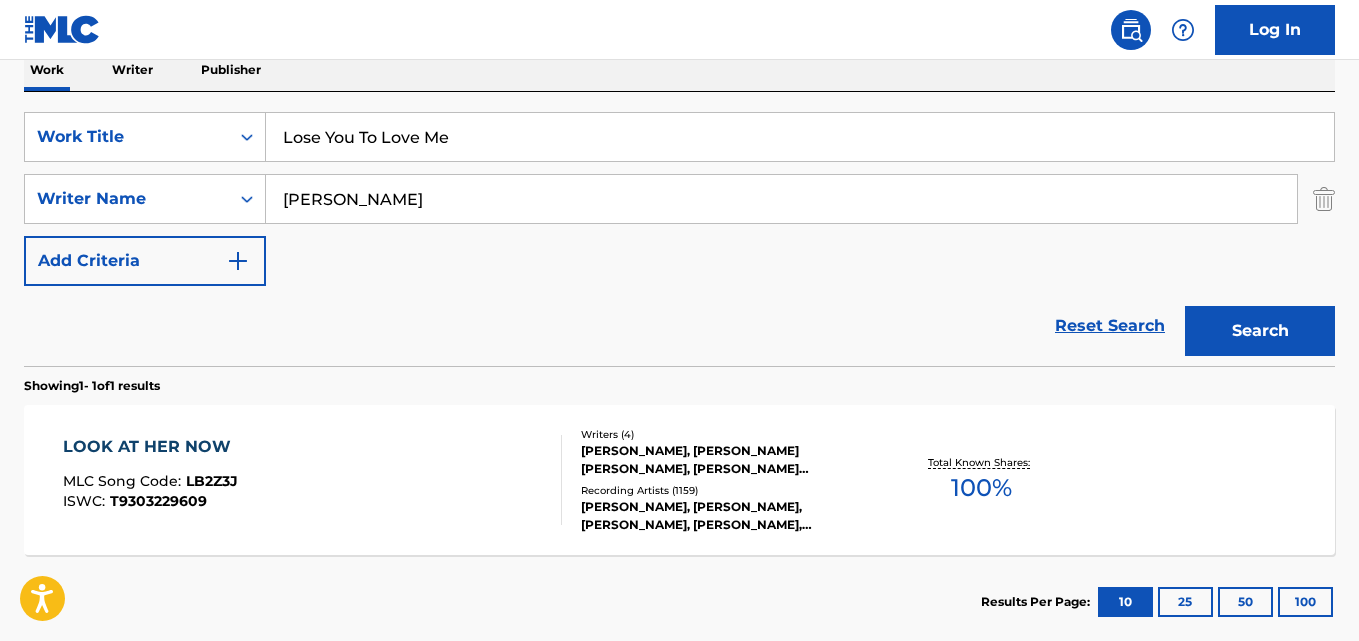 type on "[PERSON_NAME]" 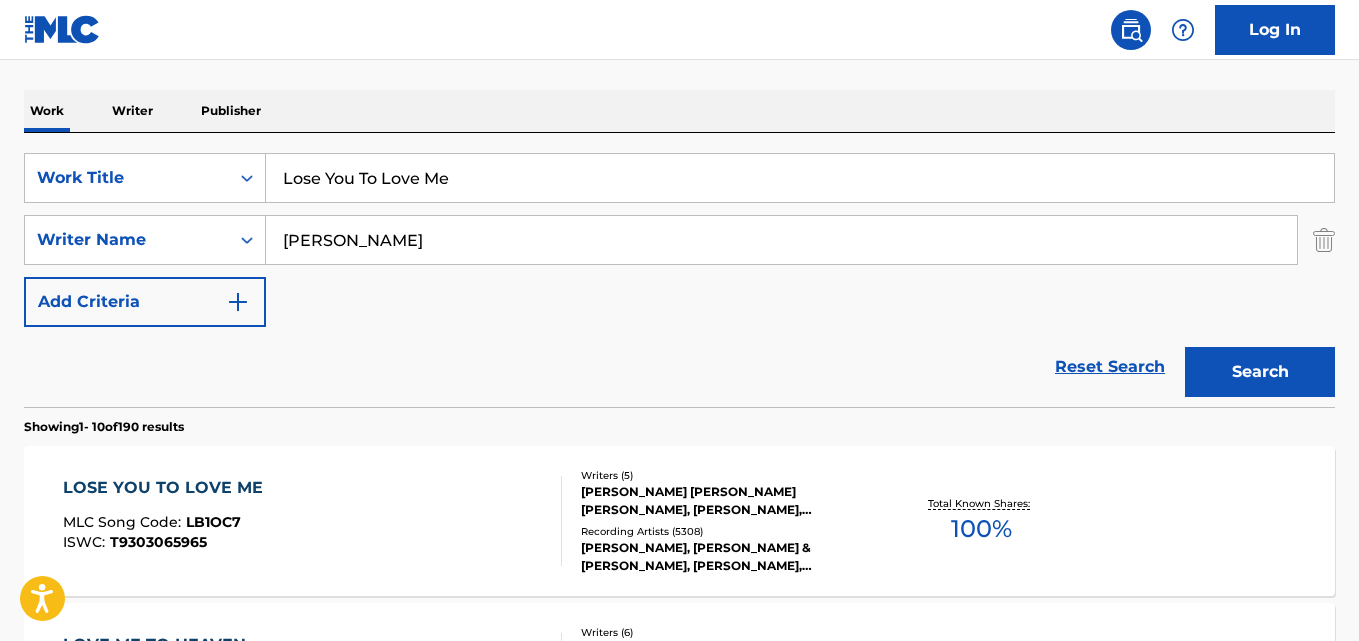 scroll, scrollTop: 333, scrollLeft: 0, axis: vertical 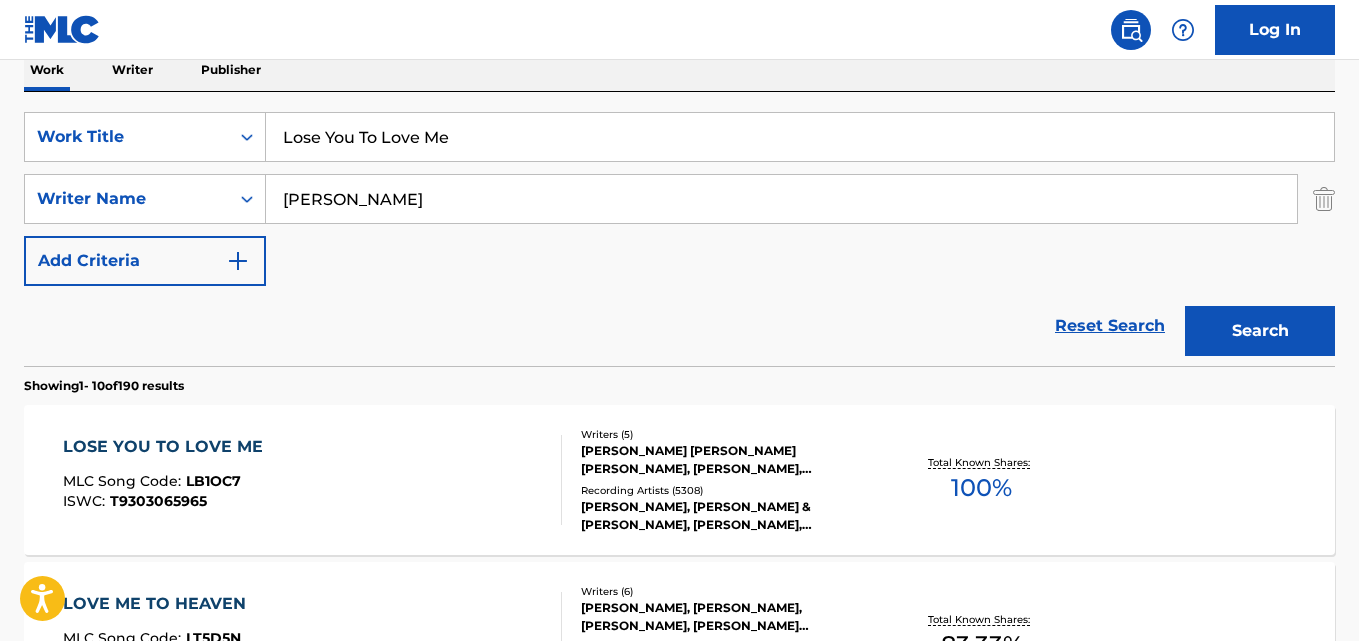 click on "LOSE YOU TO LOVE ME" at bounding box center [168, 447] 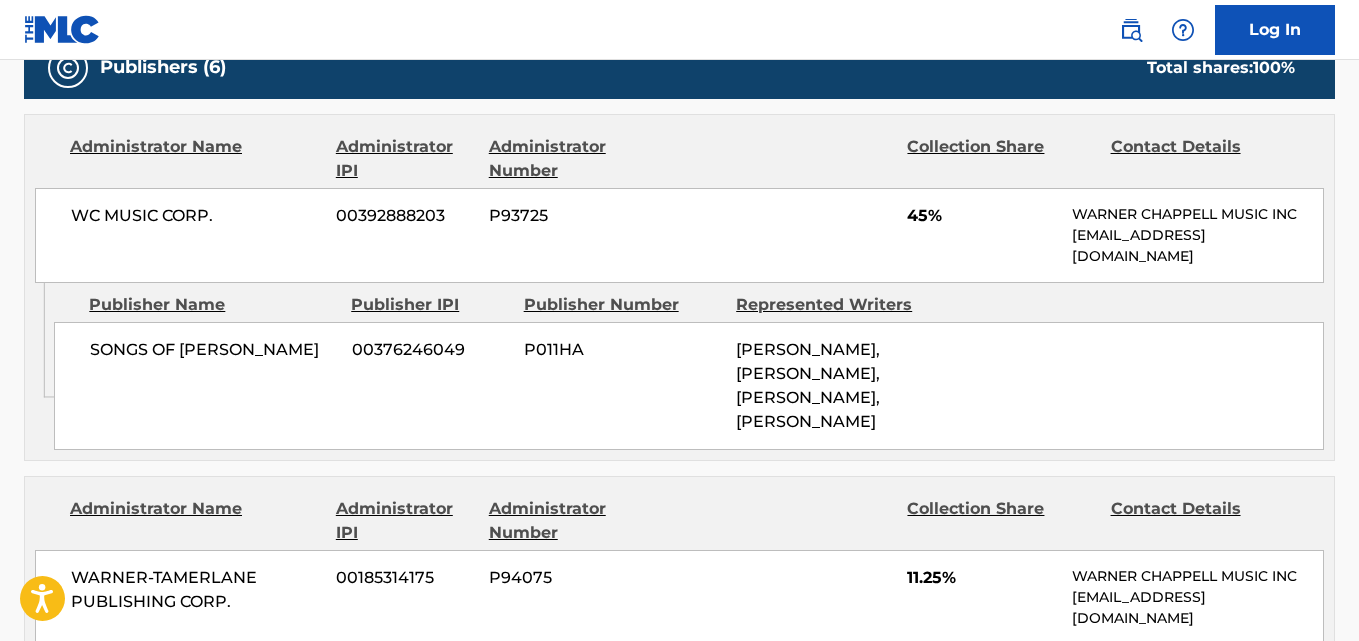 scroll, scrollTop: 1000, scrollLeft: 0, axis: vertical 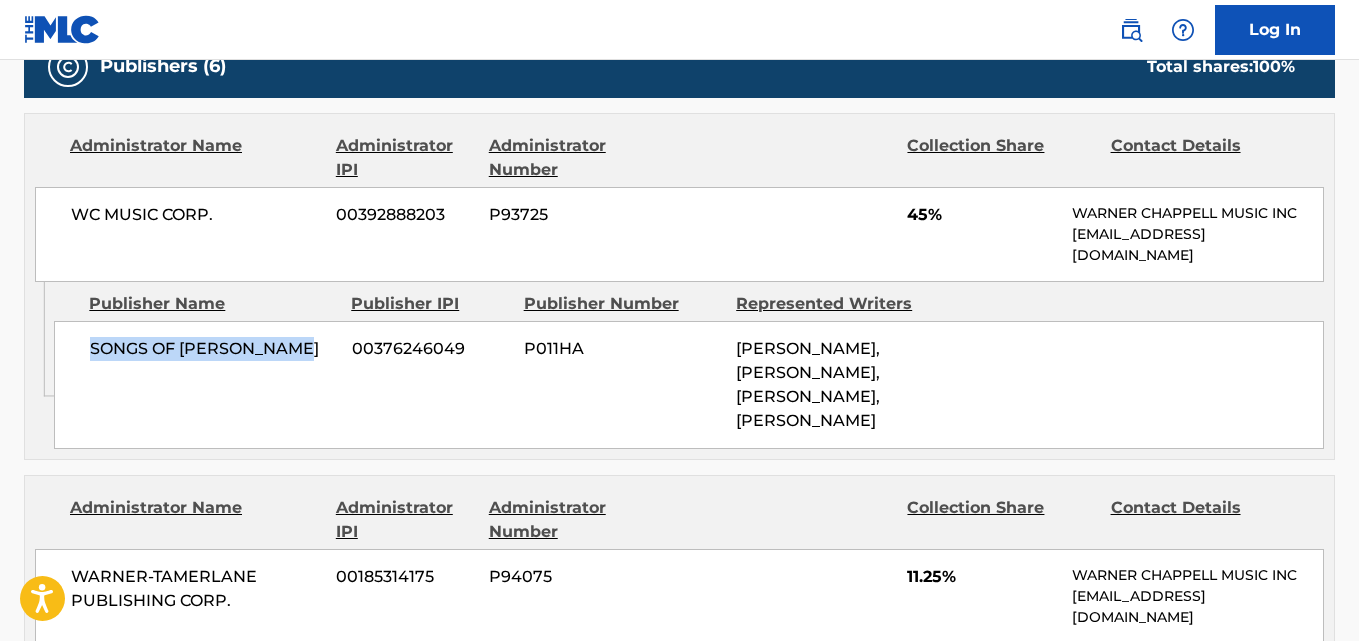 drag, startPoint x: 88, startPoint y: 358, endPoint x: 327, endPoint y: 358, distance: 239 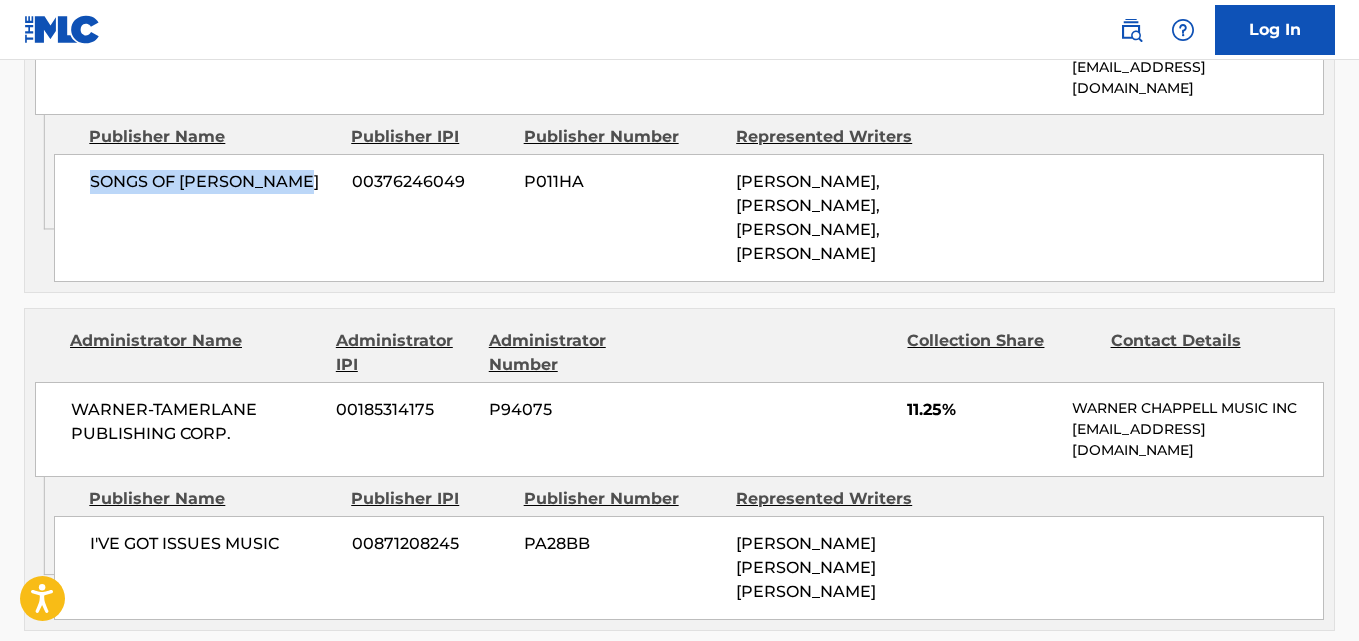 scroll, scrollTop: 1333, scrollLeft: 0, axis: vertical 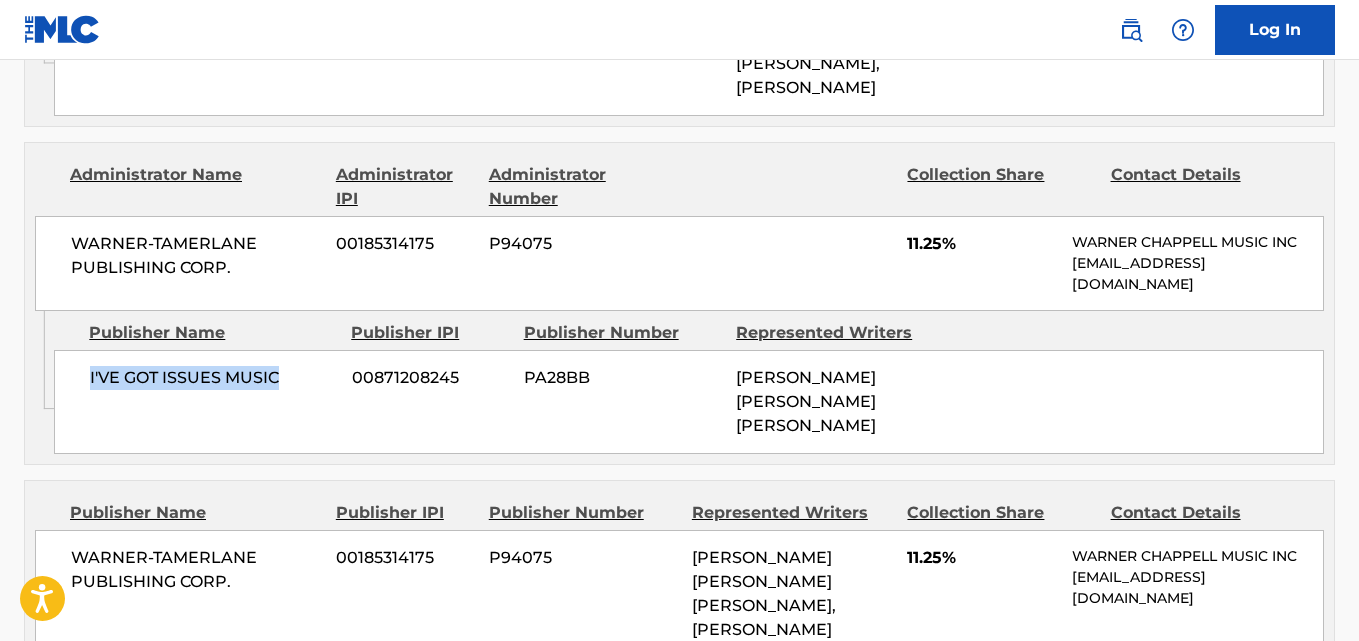 drag, startPoint x: 77, startPoint y: 427, endPoint x: 327, endPoint y: 426, distance: 250.002 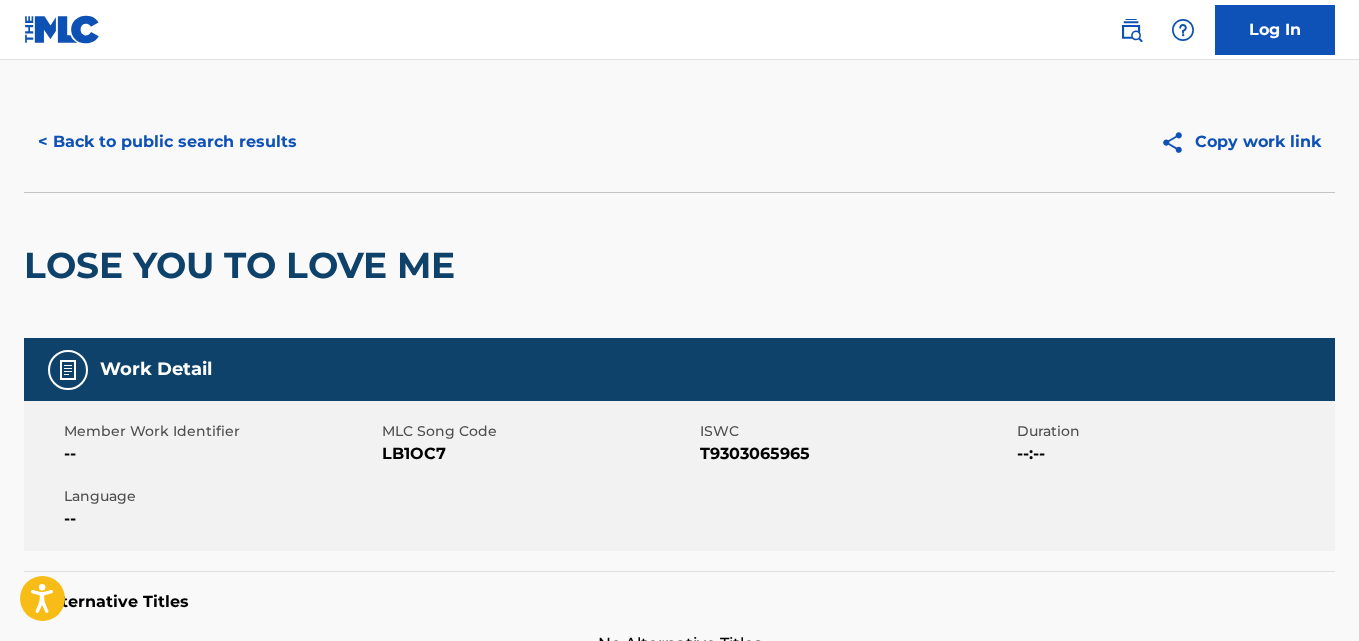 scroll, scrollTop: 0, scrollLeft: 0, axis: both 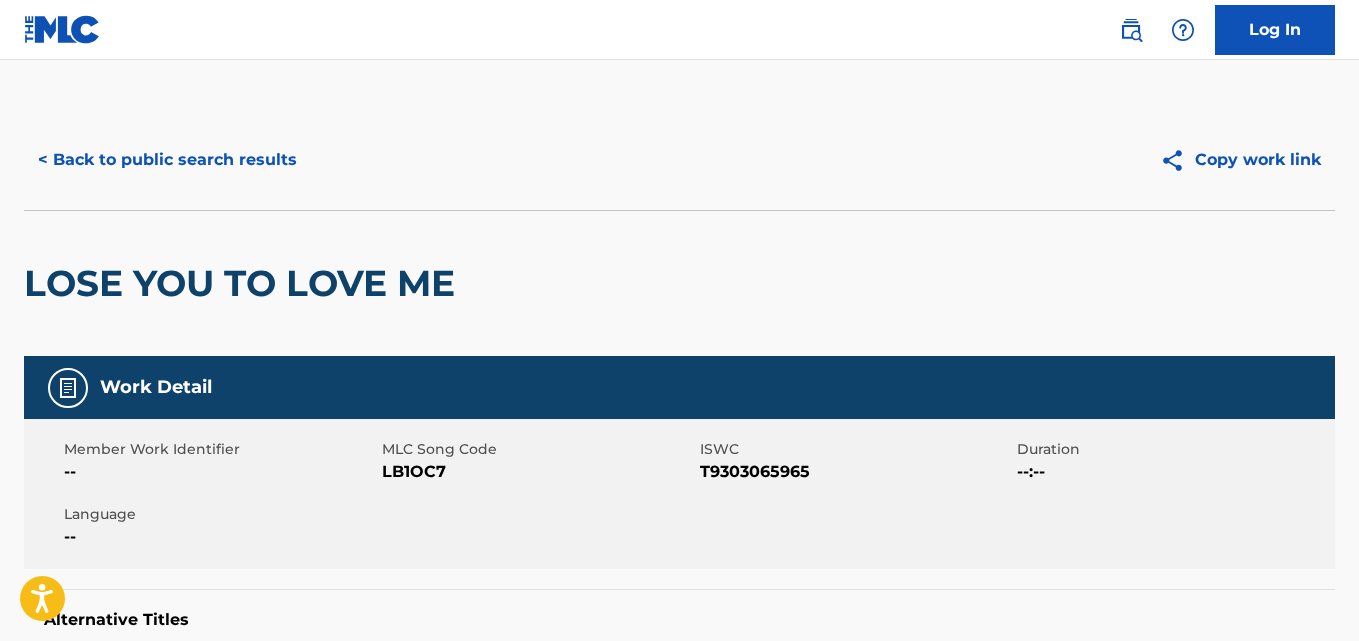 click on "< Back to public search results" at bounding box center [167, 160] 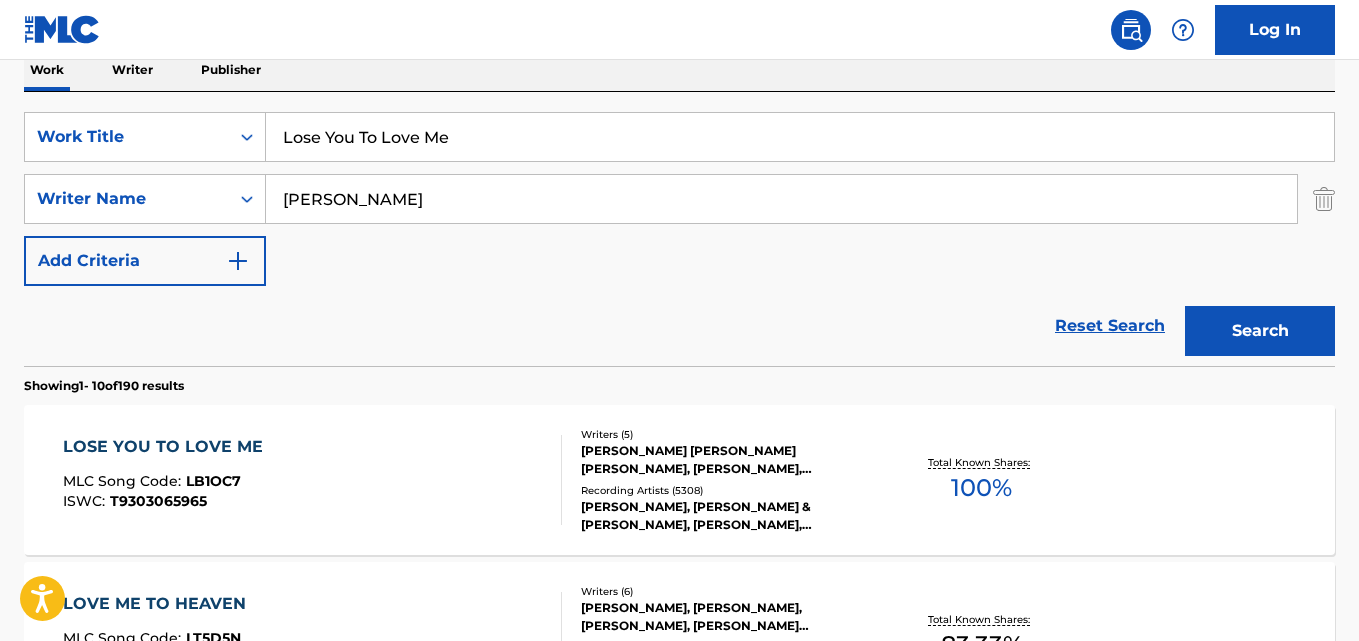 drag, startPoint x: 551, startPoint y: 141, endPoint x: 12, endPoint y: 147, distance: 539.0334 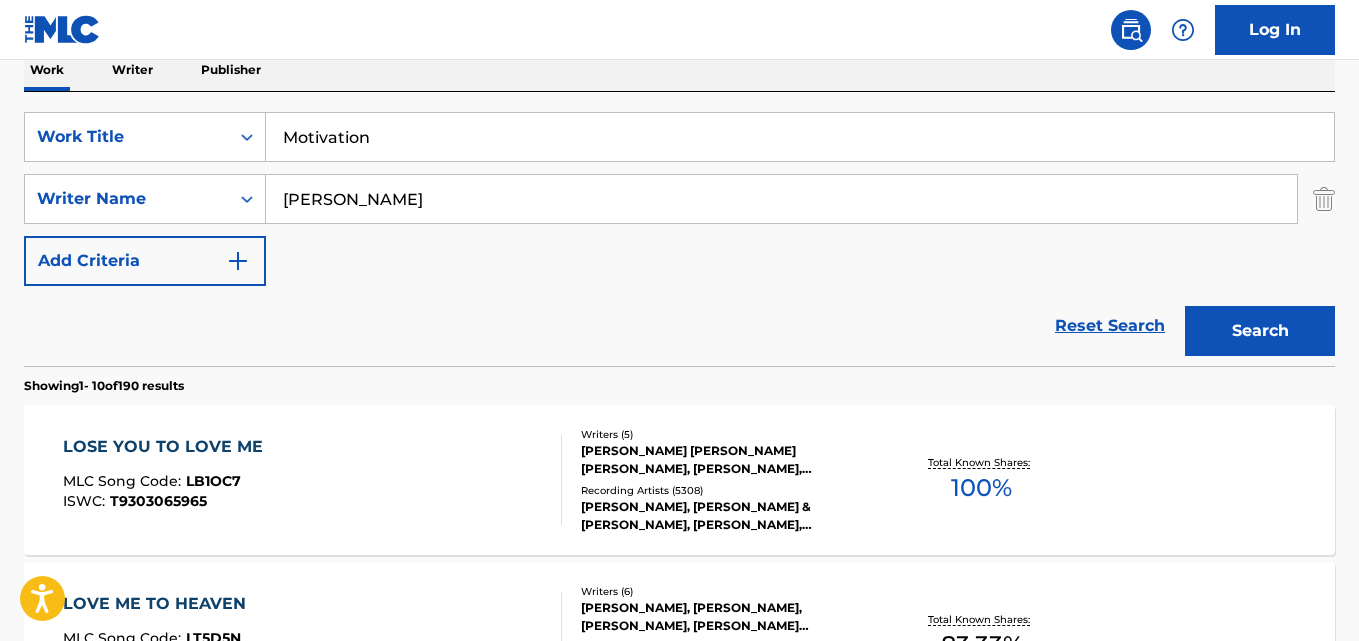 type on "Motivation" 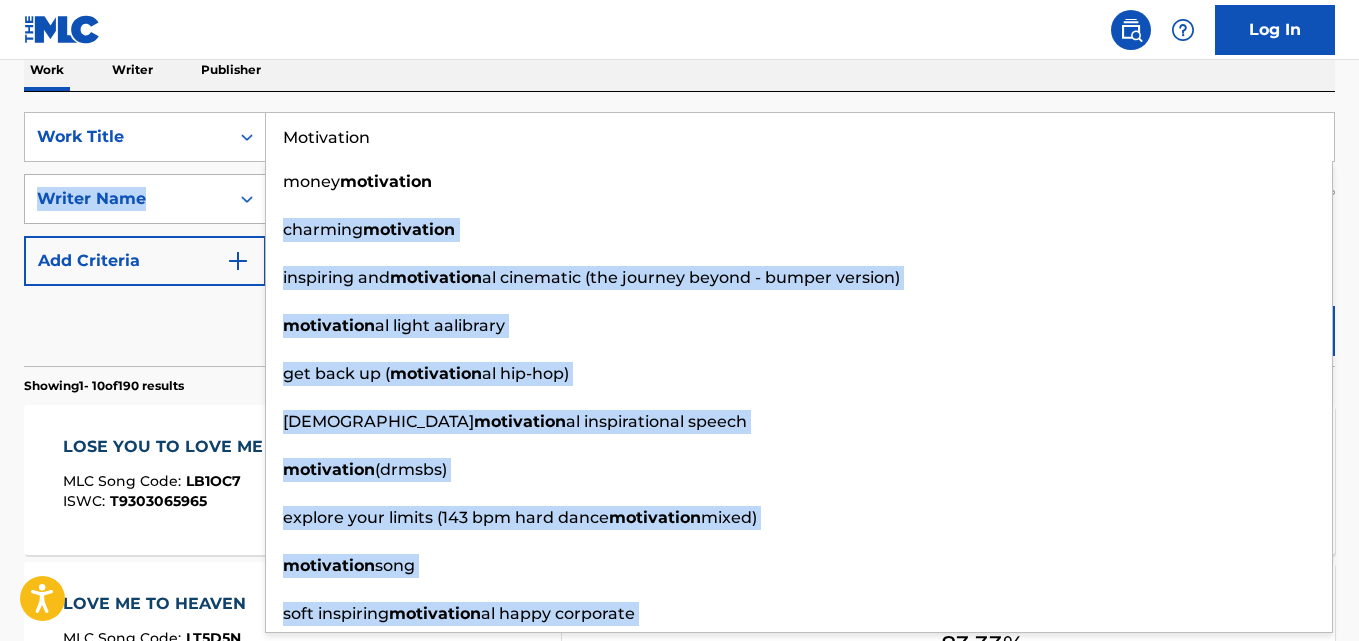 click on "SearchWithCriteria32ef5a06-46c1-4435-a48d-7ce714604359 Work Title Motivation money  motivation charming  motivation inspiring and  motivation al cinematic (the journey beyond - bumper version) motivation al light aalibrary get back up ( motivation al hip-hop) indian  motivation al inspirational speech motivation  (drmsbs) explore your limits (143 bpm hard dance  motivation  mixed) motivation  song soft inspiring  motivation al happy corporate SearchWithCriteriaeba1d9a5-a05a-424e-a24f-8185bd914c8f Writer Name [PERSON_NAME] Add Criteria" at bounding box center (679, 199) 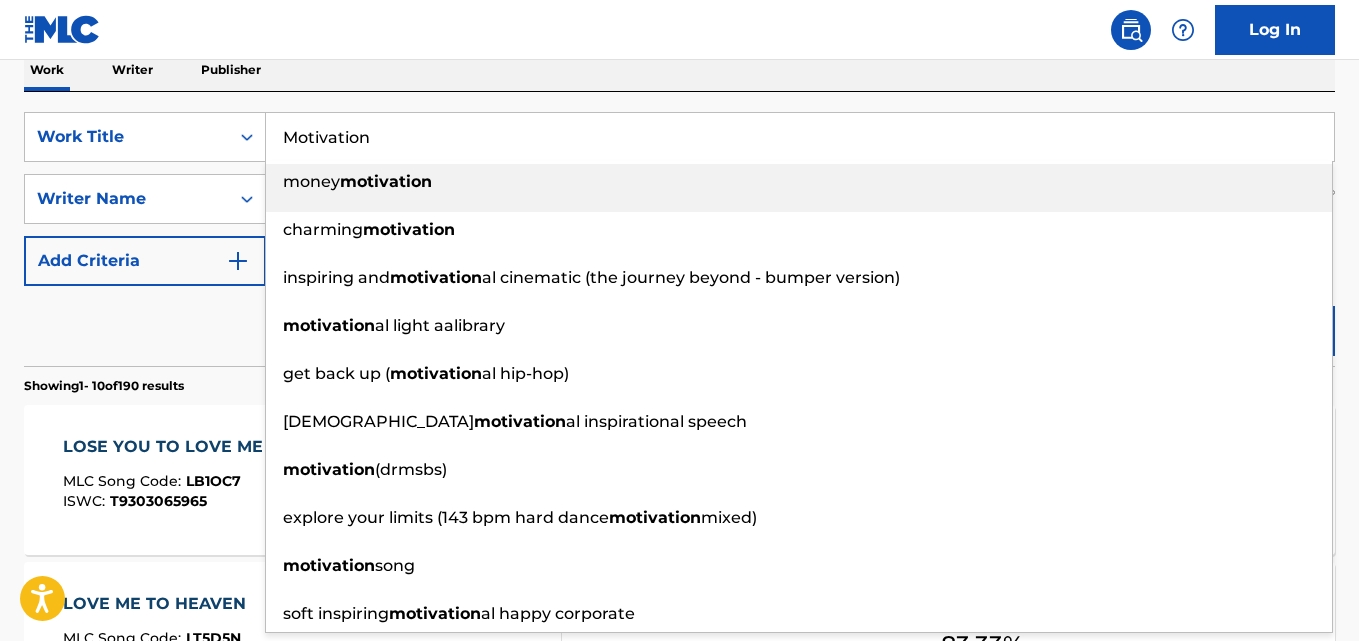 click on "Reset Search Search" at bounding box center (679, 326) 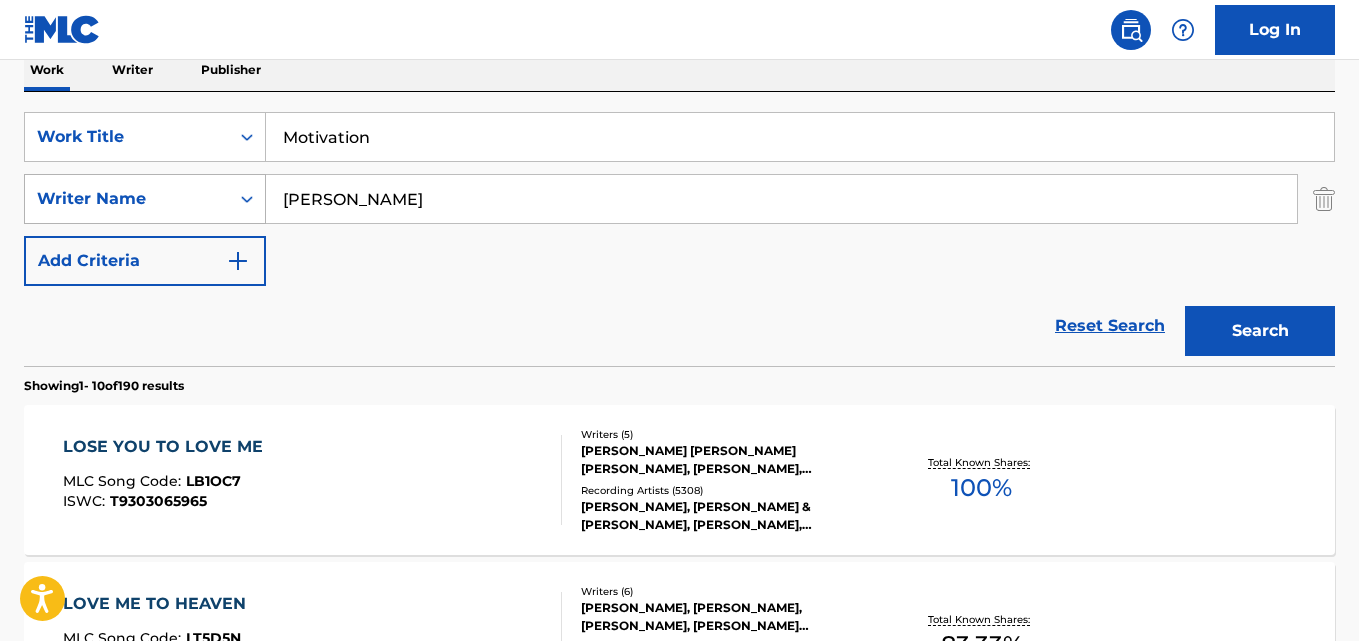 drag, startPoint x: 511, startPoint y: 208, endPoint x: 201, endPoint y: 213, distance: 310.0403 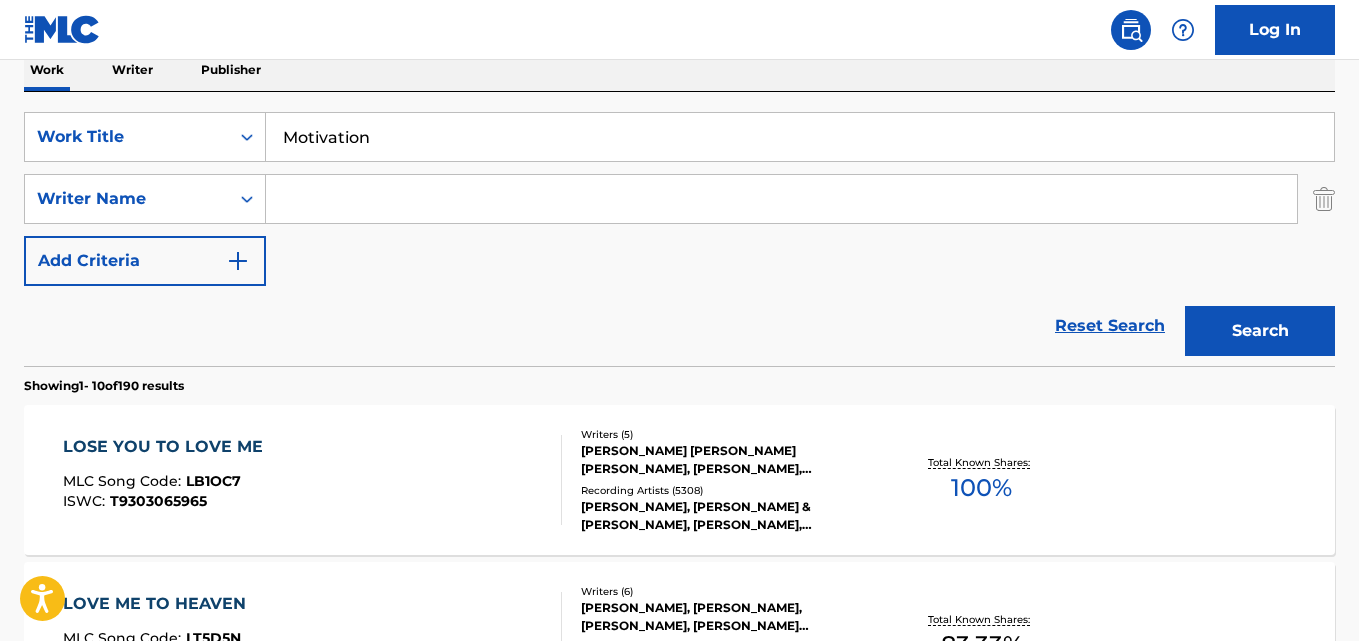 click at bounding box center [781, 199] 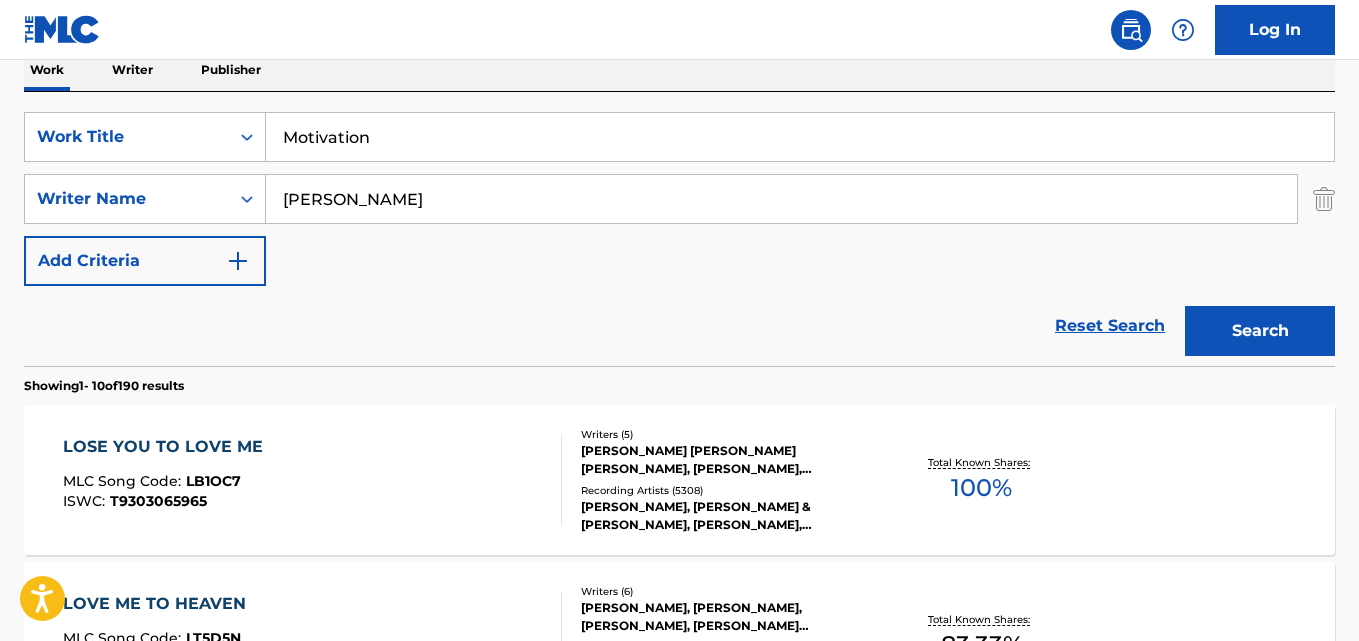 type on "[PERSON_NAME]" 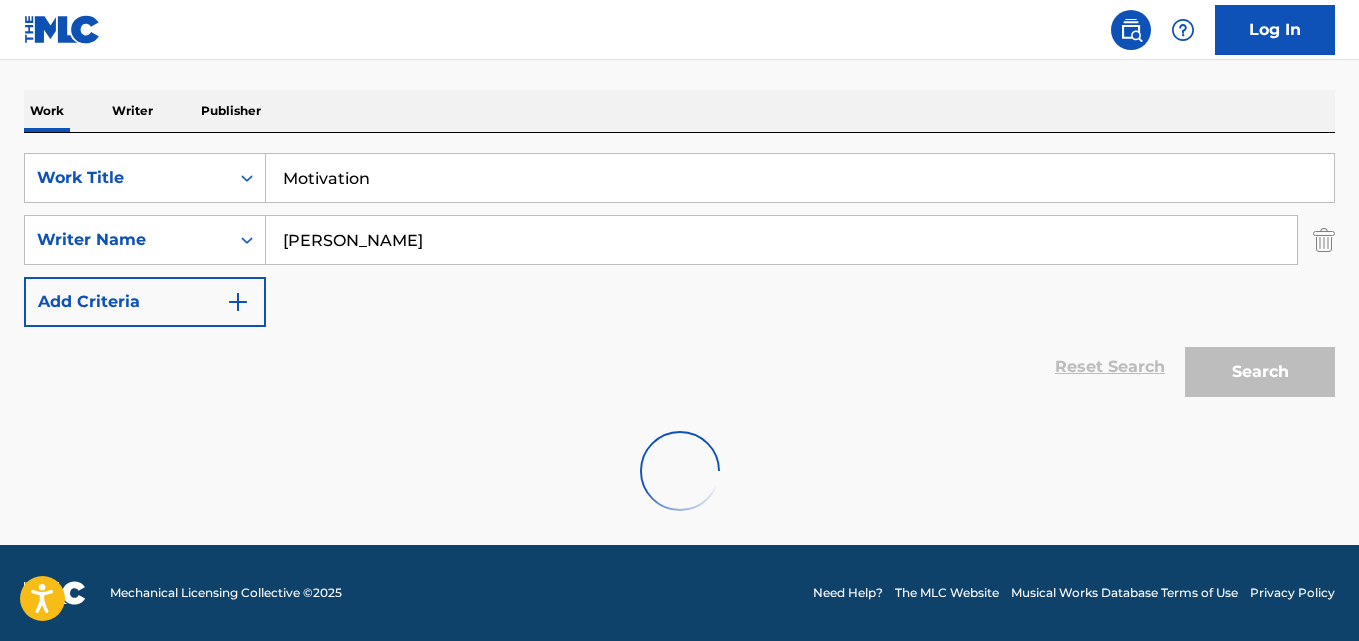 scroll, scrollTop: 292, scrollLeft: 0, axis: vertical 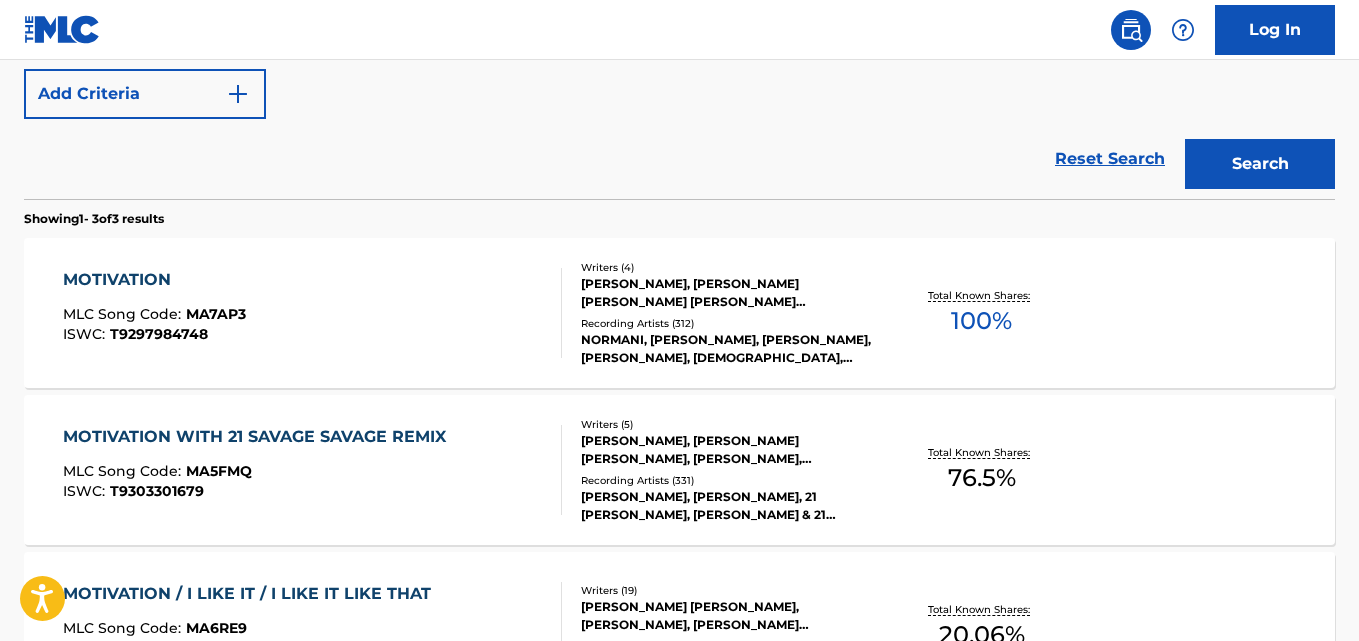 click on "MOTIVATION MLC Song Code : MA7AP3 ISWC : T9297984748 Writers ( 4 ) [PERSON_NAME], [PERSON_NAME] [PERSON_NAME] [PERSON_NAME] [PERSON_NAME] Recording Artists ( 312 ) [PERSON_NAME], [PERSON_NAME], [PERSON_NAME], [PERSON_NAME], [PERSON_NAME], [PERSON_NAME], 21 [PERSON_NAME] Total Known Shares: 100 %" at bounding box center (679, 313) 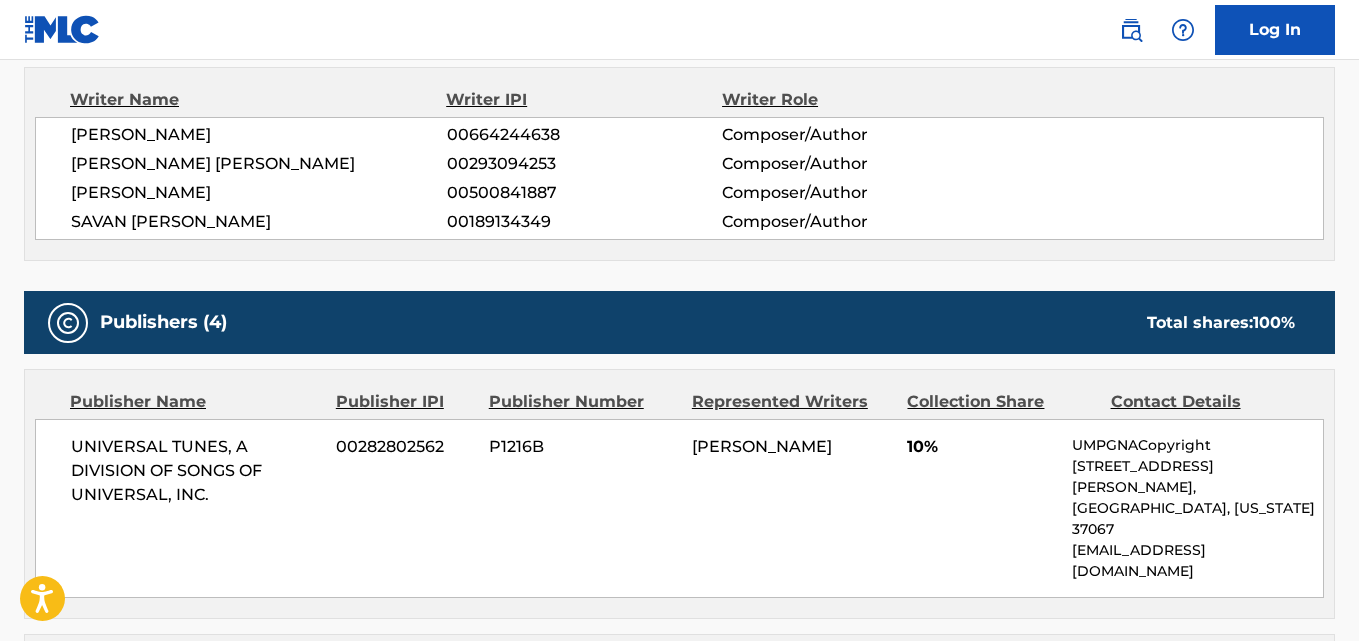 scroll, scrollTop: 667, scrollLeft: 0, axis: vertical 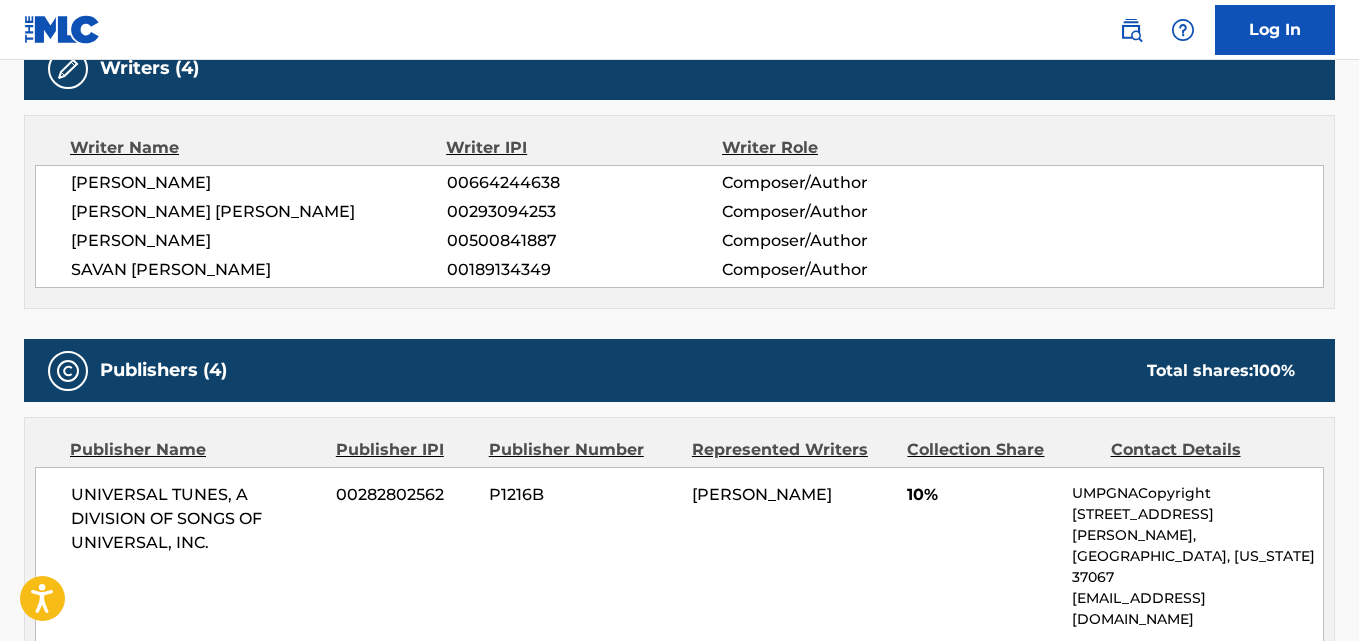 click on "[PERSON_NAME] [PERSON_NAME]" at bounding box center [259, 212] 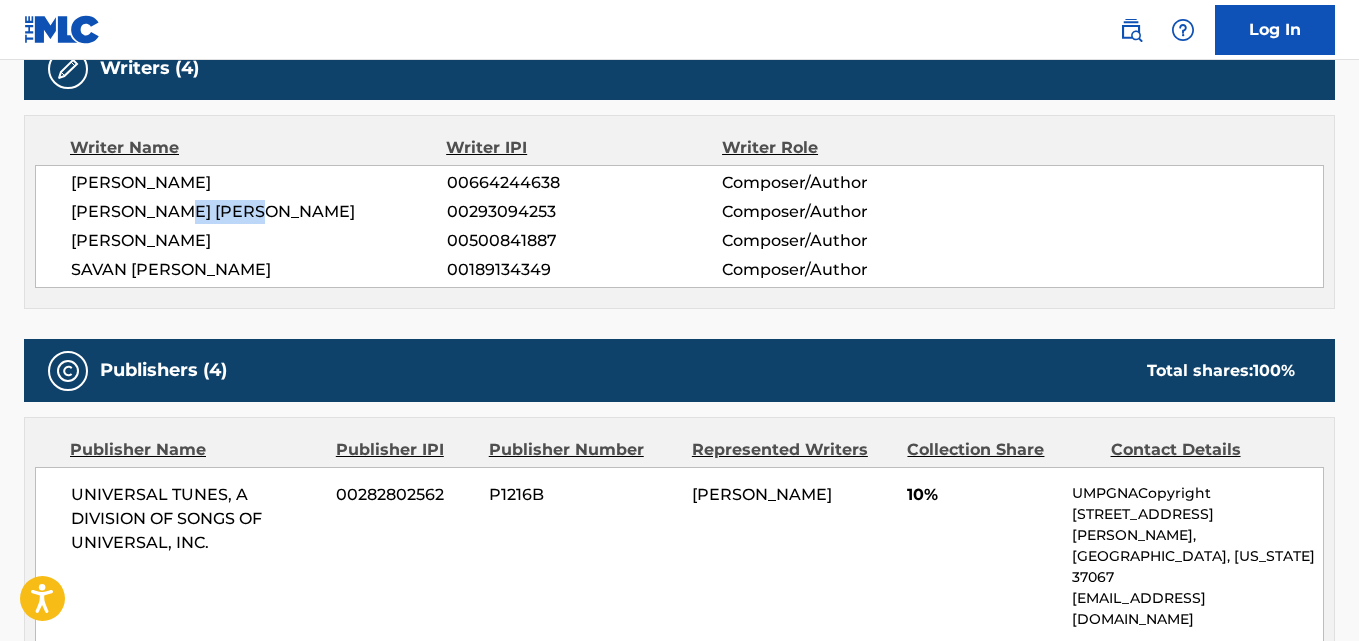 click on "[PERSON_NAME] [PERSON_NAME]" at bounding box center (259, 212) 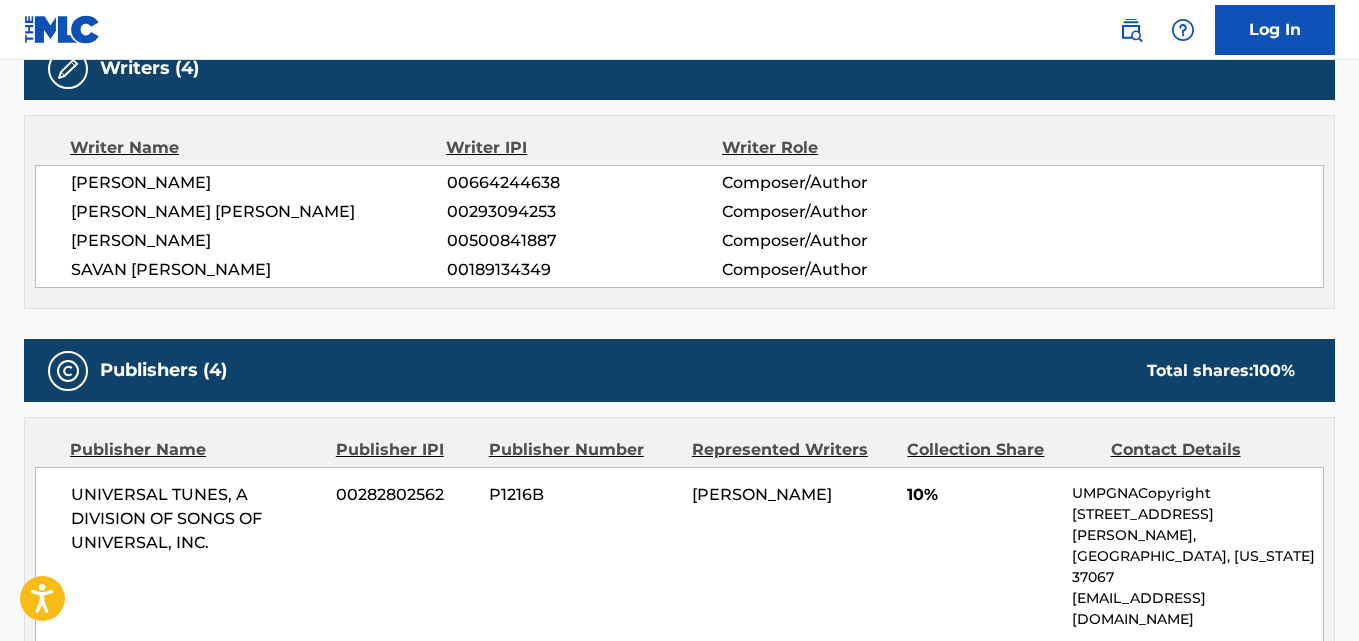 click on "[PERSON_NAME] [PERSON_NAME]" at bounding box center (259, 212) 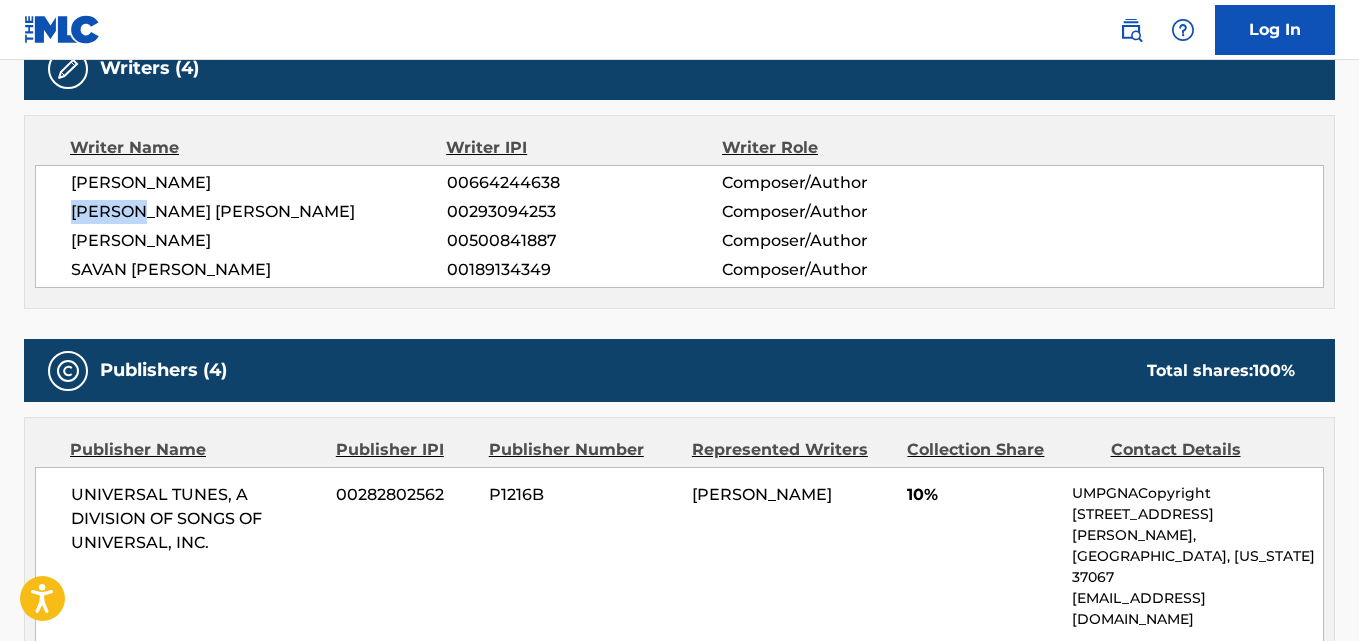 click on "[PERSON_NAME] [PERSON_NAME]" at bounding box center [259, 212] 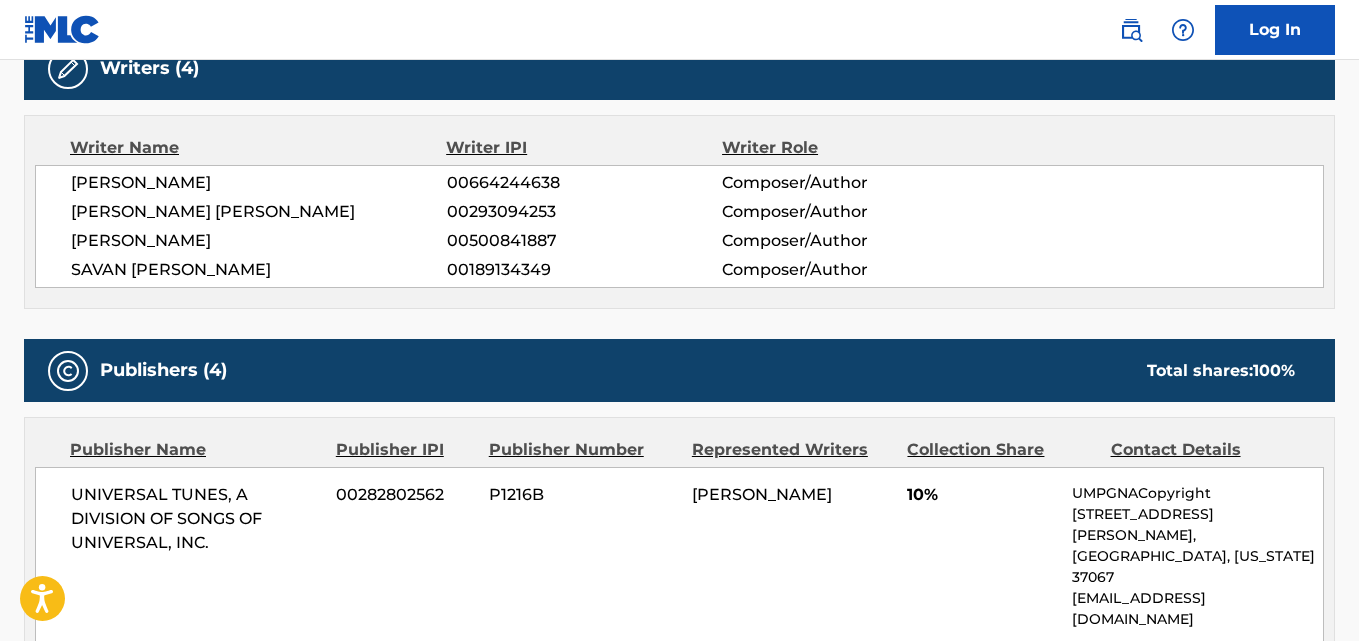 click on "[PERSON_NAME]" at bounding box center [259, 241] 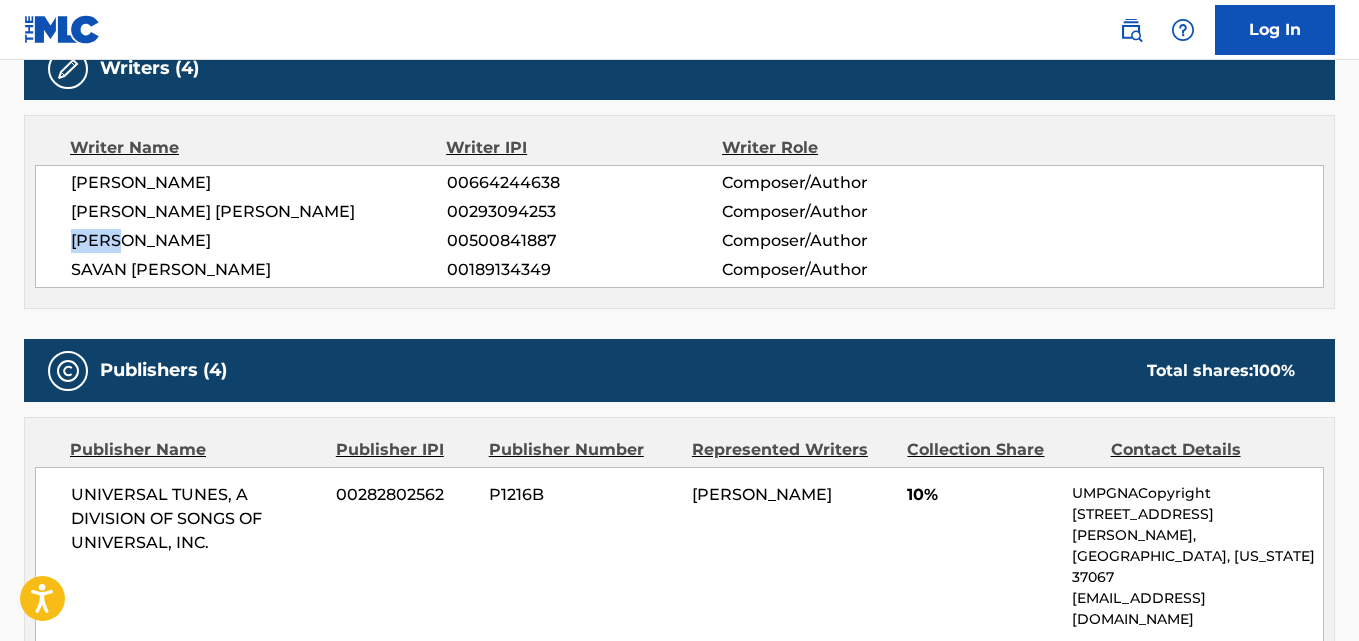 click on "[PERSON_NAME]" at bounding box center (259, 241) 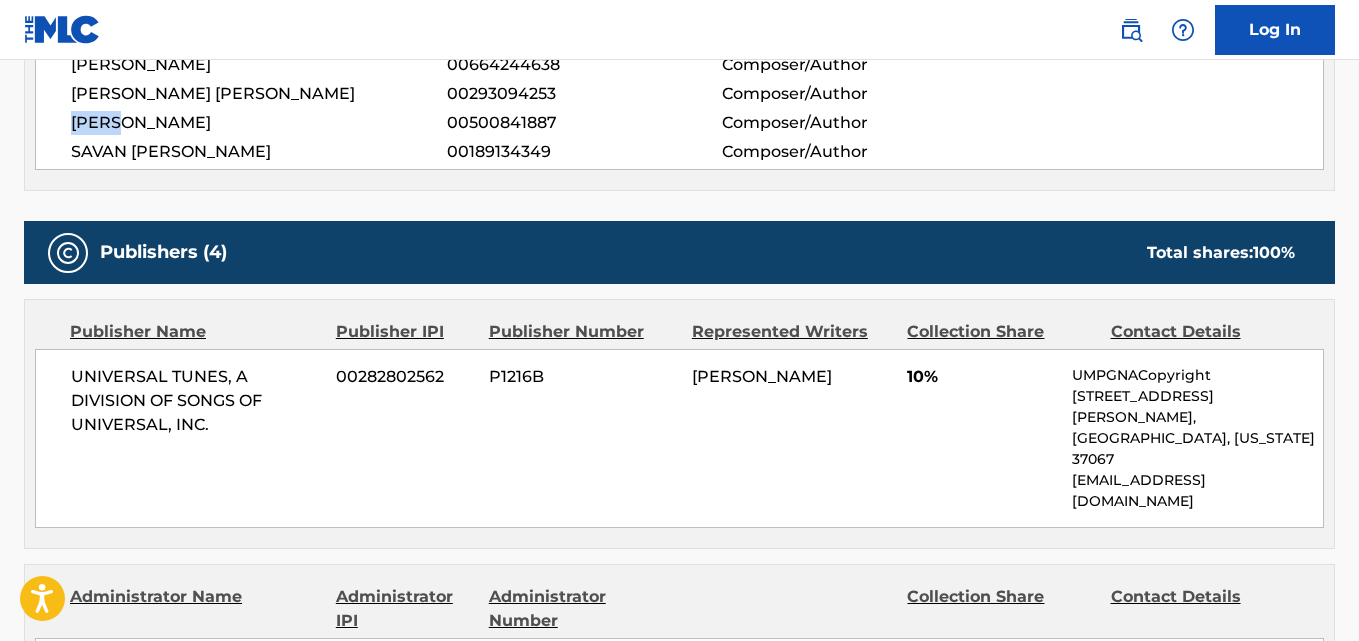 scroll, scrollTop: 833, scrollLeft: 0, axis: vertical 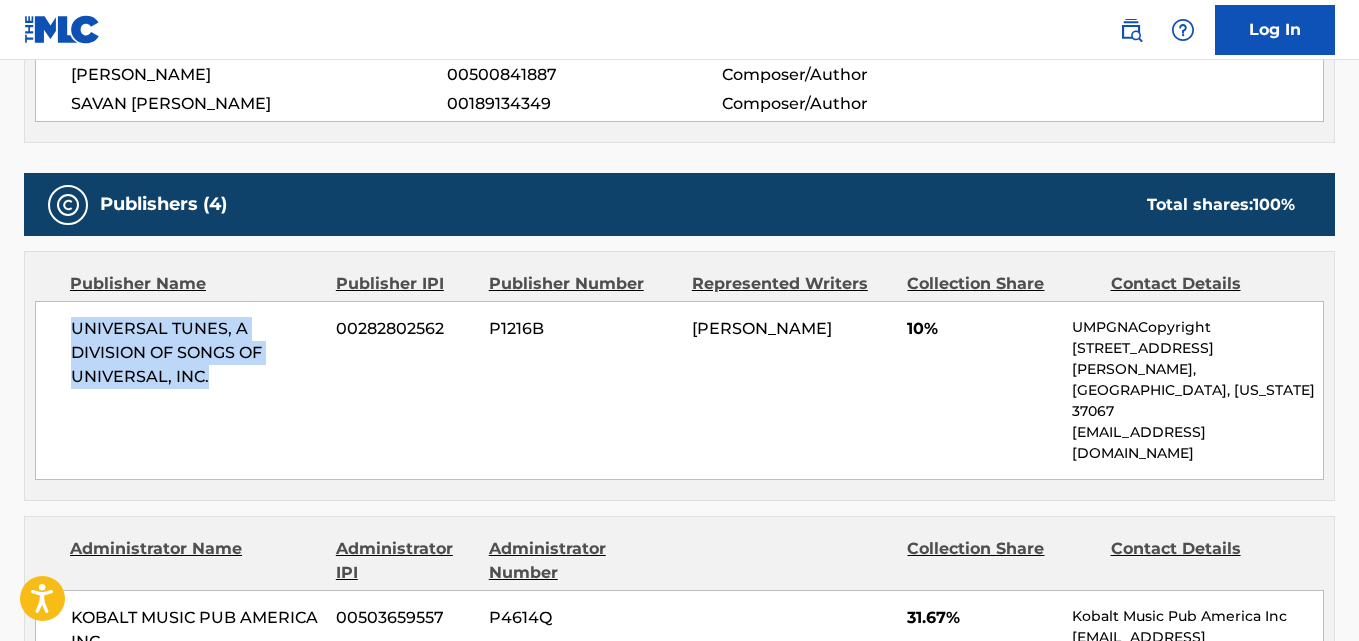 drag, startPoint x: 65, startPoint y: 331, endPoint x: 222, endPoint y: 375, distance: 163.04907 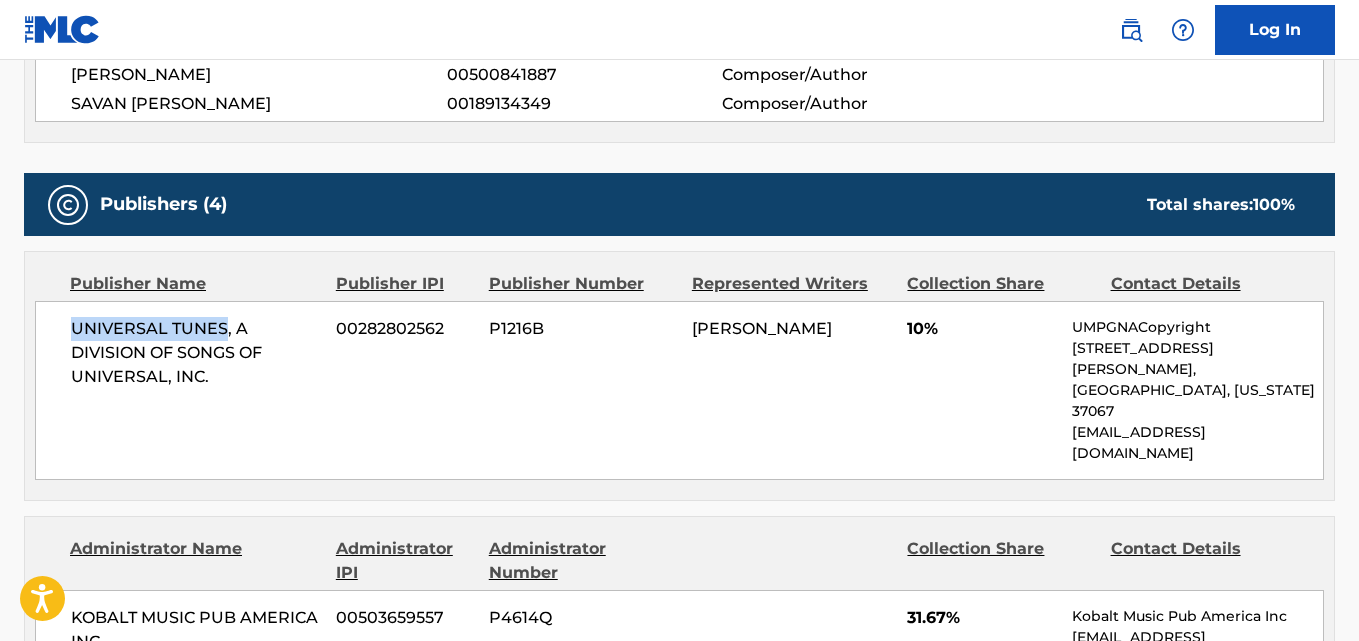drag, startPoint x: 70, startPoint y: 326, endPoint x: 223, endPoint y: 332, distance: 153.1176 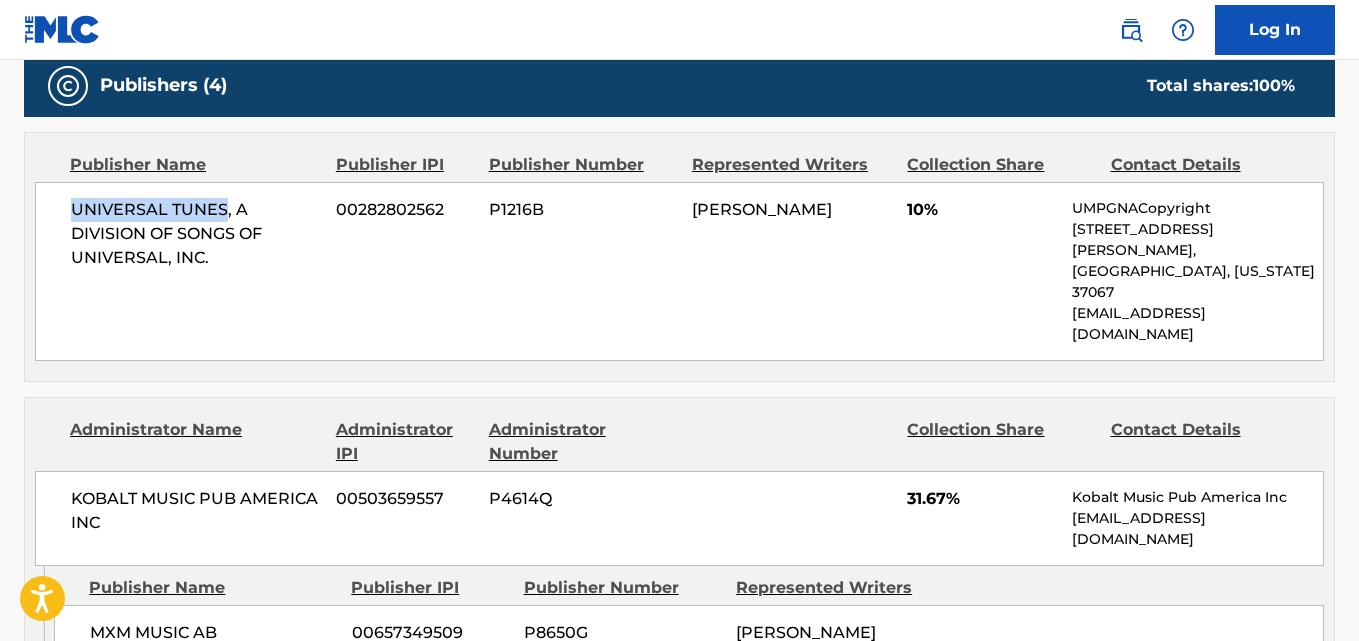 scroll, scrollTop: 1000, scrollLeft: 0, axis: vertical 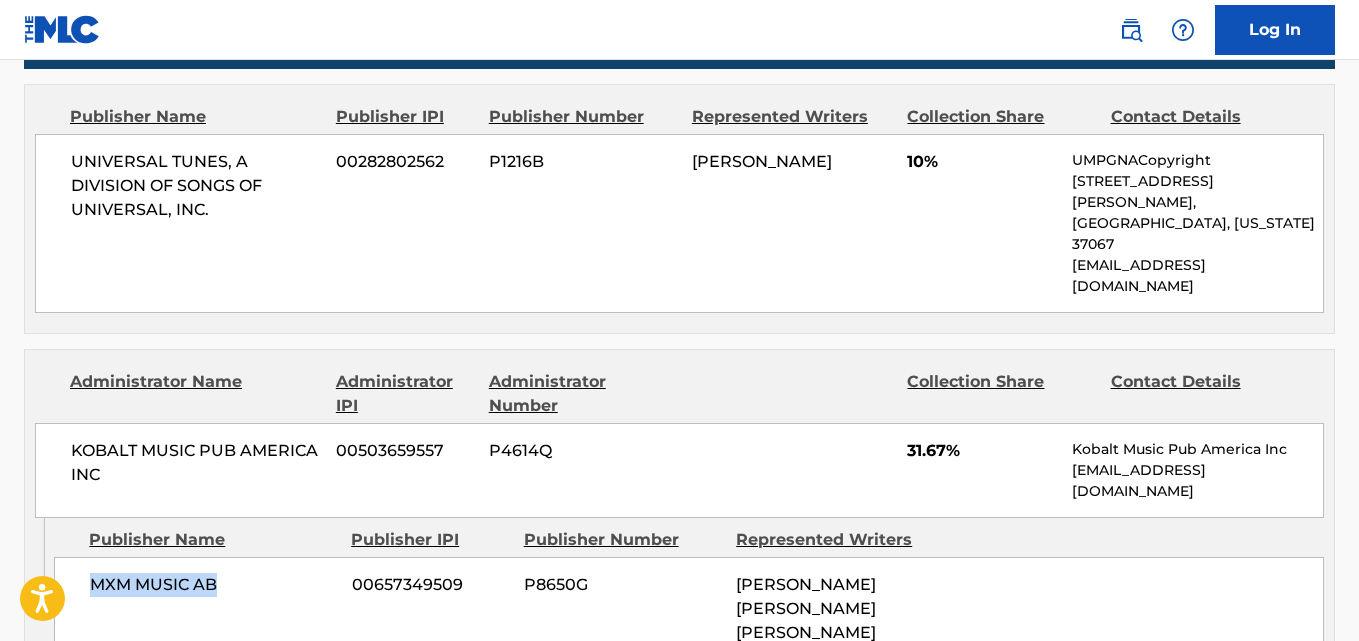 drag, startPoint x: 73, startPoint y: 527, endPoint x: 235, endPoint y: 534, distance: 162.15117 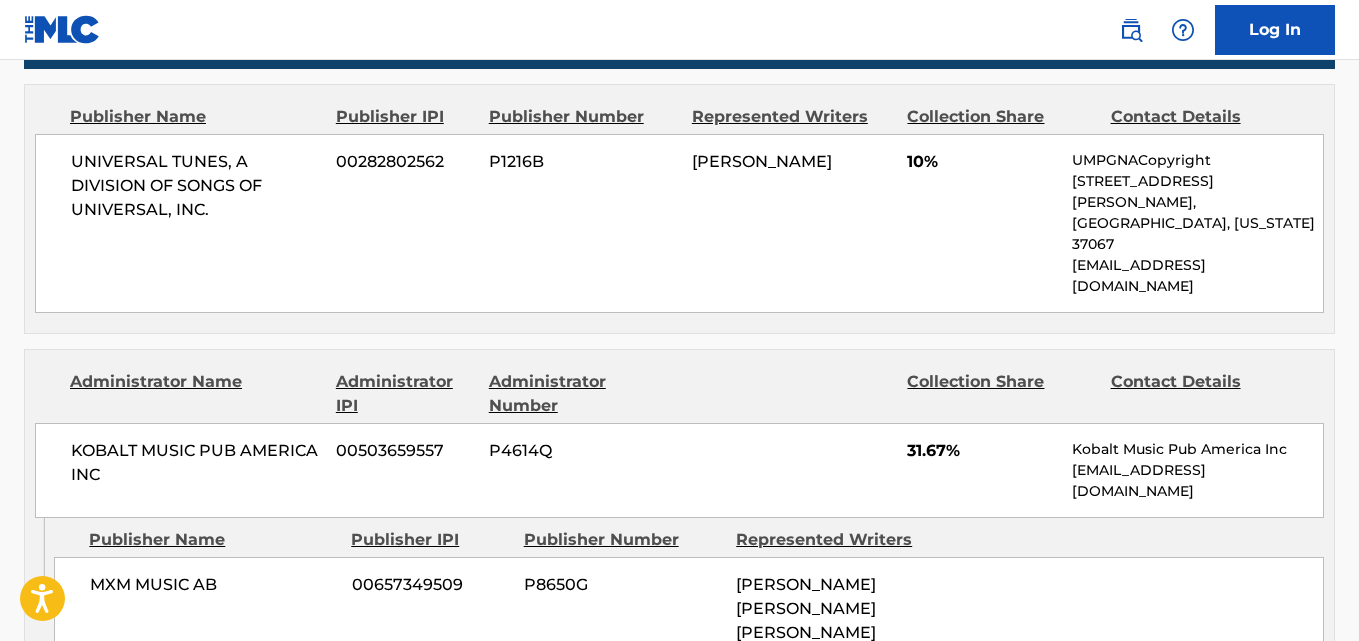 click on "31.67%" at bounding box center (982, 451) 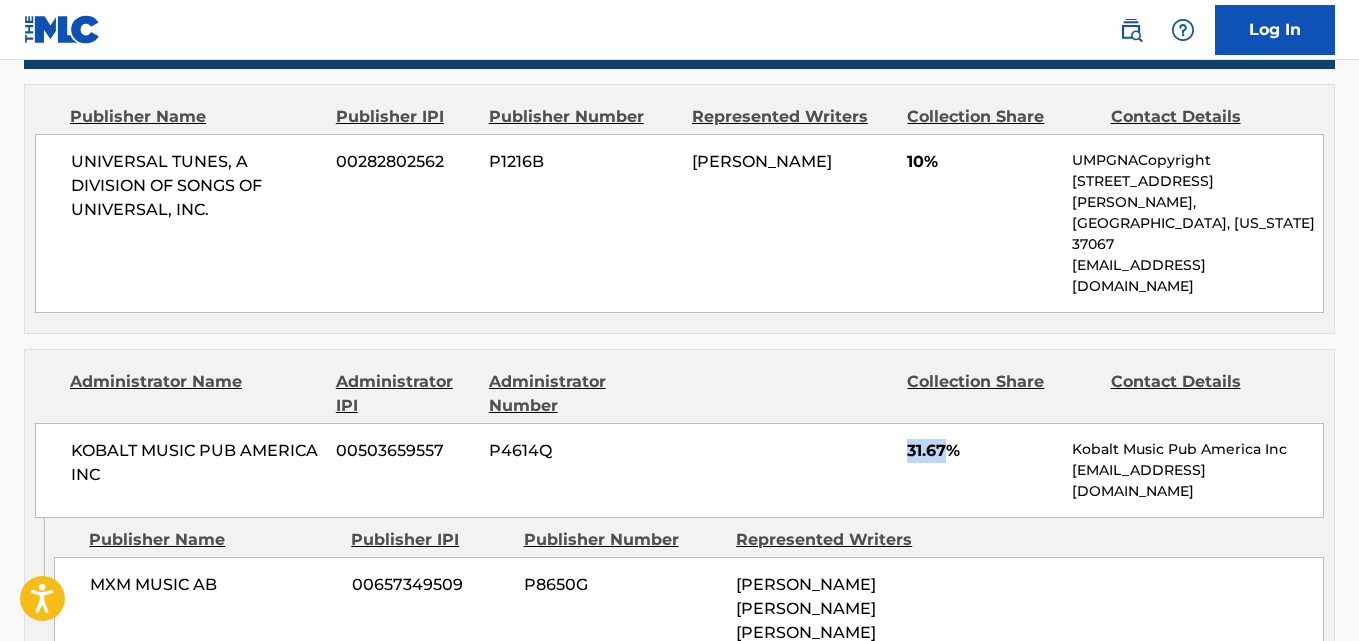 click on "31.67%" at bounding box center (982, 451) 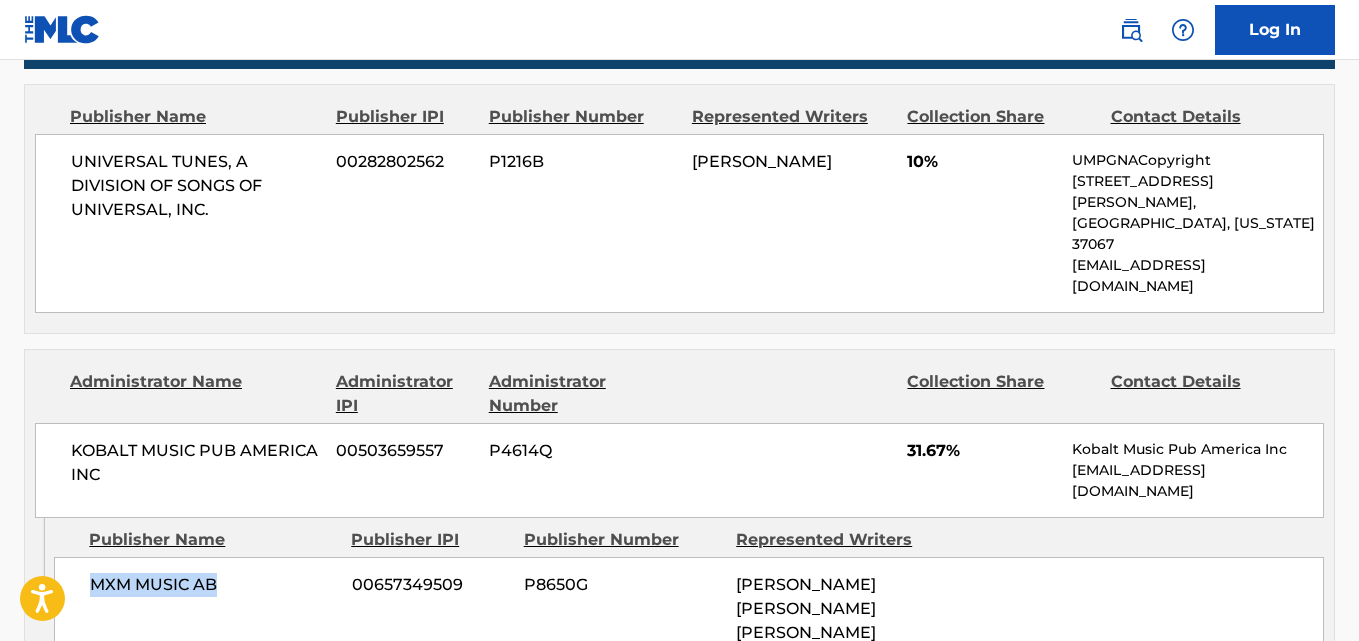 drag, startPoint x: 81, startPoint y: 516, endPoint x: 291, endPoint y: 520, distance: 210.03809 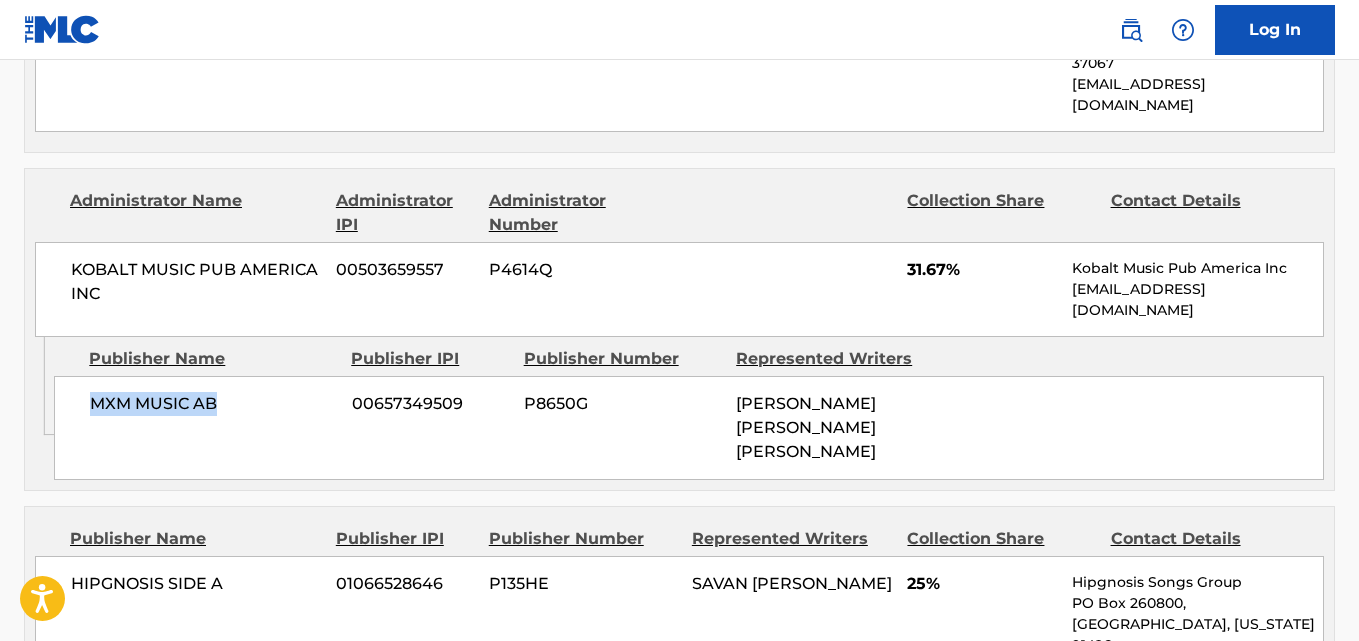 scroll, scrollTop: 1333, scrollLeft: 0, axis: vertical 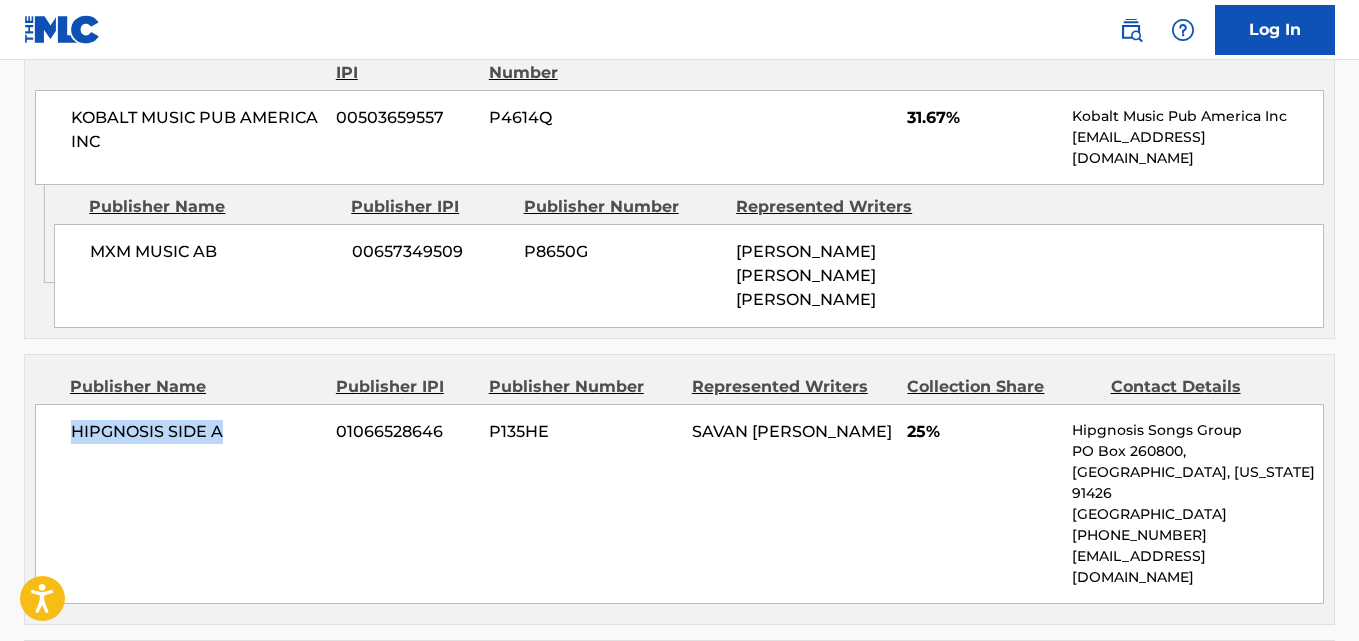 drag, startPoint x: 70, startPoint y: 373, endPoint x: 259, endPoint y: 371, distance: 189.01057 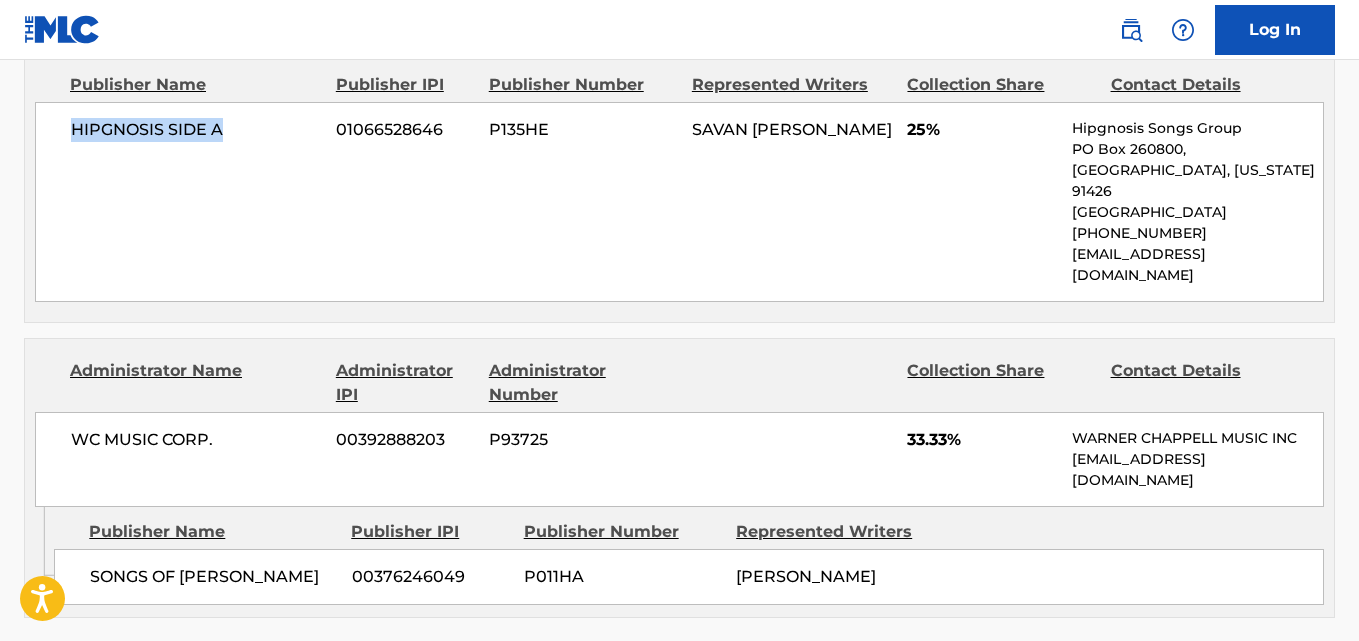 scroll, scrollTop: 1500, scrollLeft: 0, axis: vertical 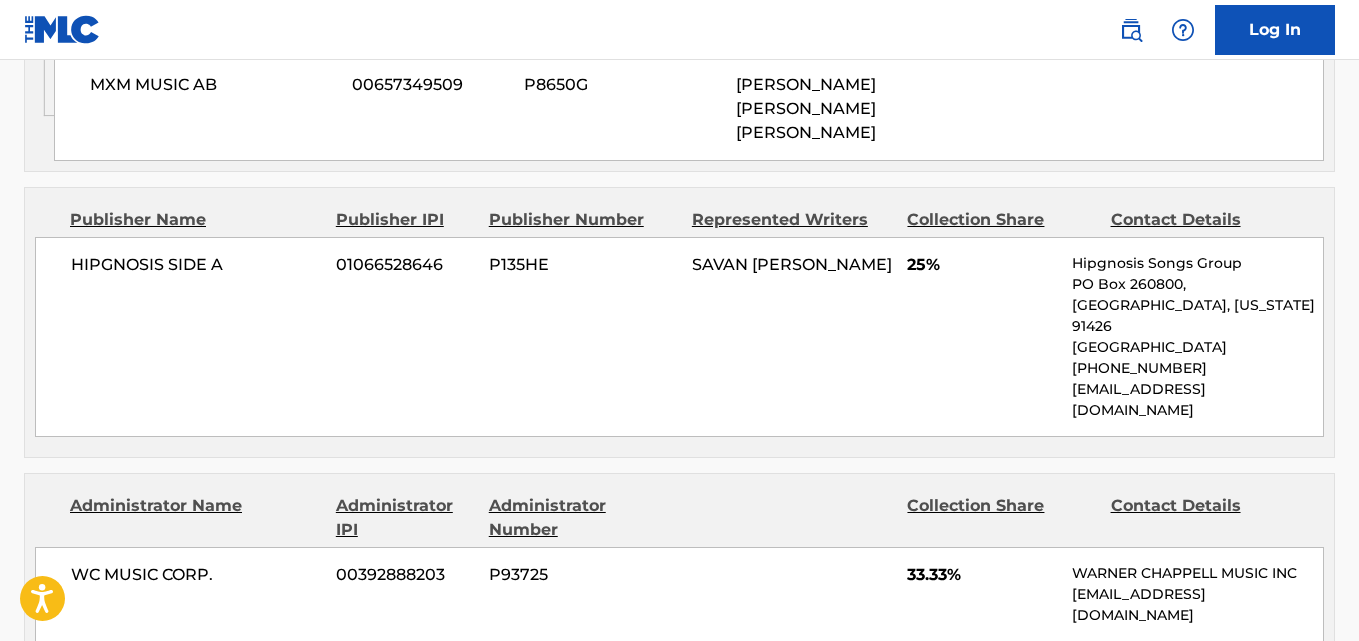 click on "HIPGNOSIS SIDE A 01066528646 P135HE SAVAN [PERSON_NAME] 25% Hipgnosis Songs Group PO Box 260800,  [GEOGRAPHIC_DATA][US_STATE] [PHONE_NUMBER] [EMAIL_ADDRESS][DOMAIN_NAME]" at bounding box center [679, 337] 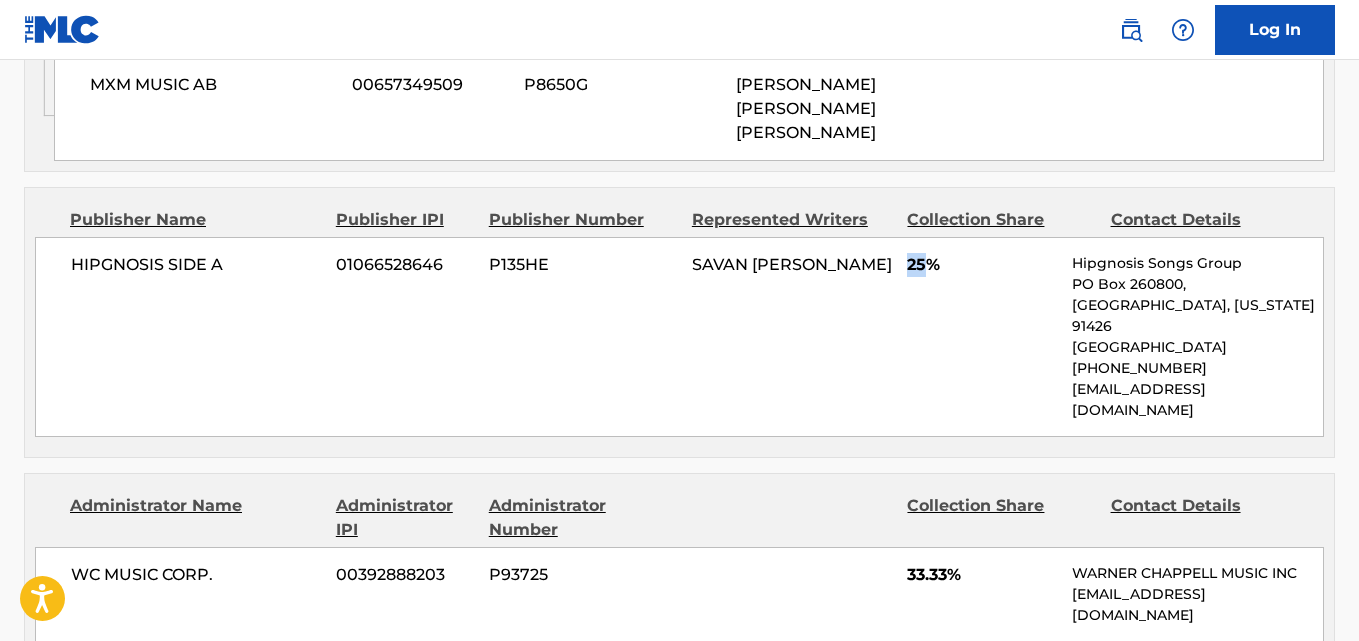 click on "25%" at bounding box center (982, 265) 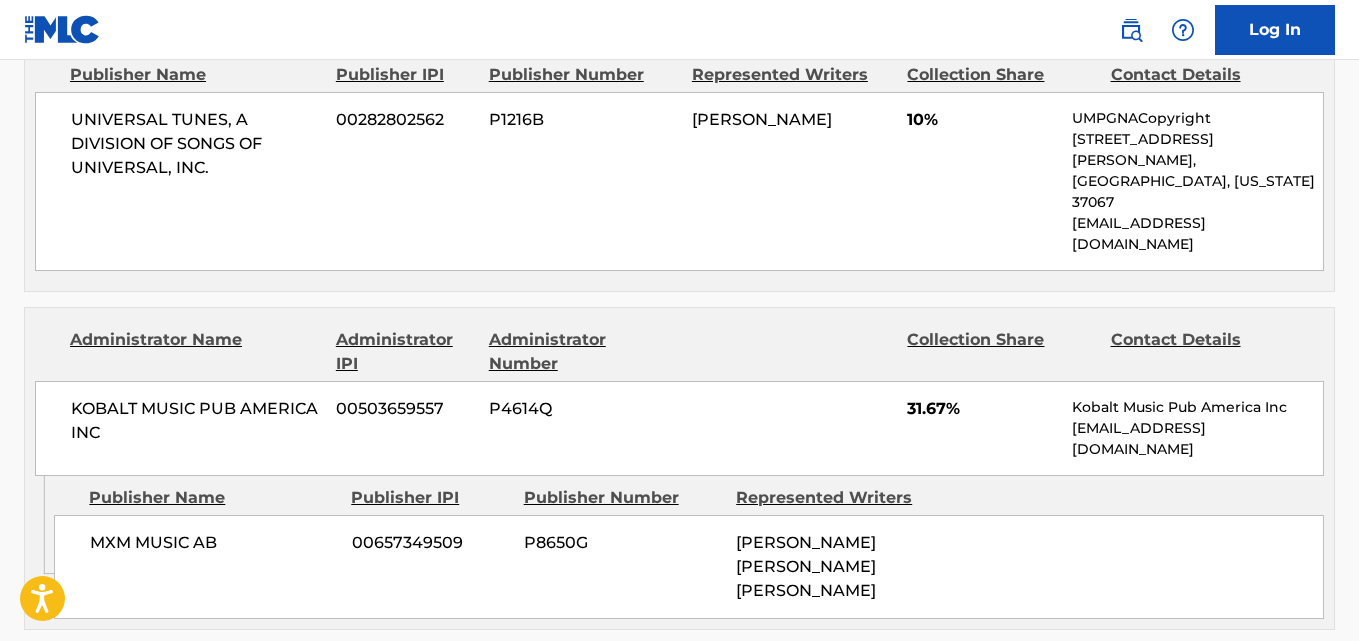 scroll, scrollTop: 1000, scrollLeft: 0, axis: vertical 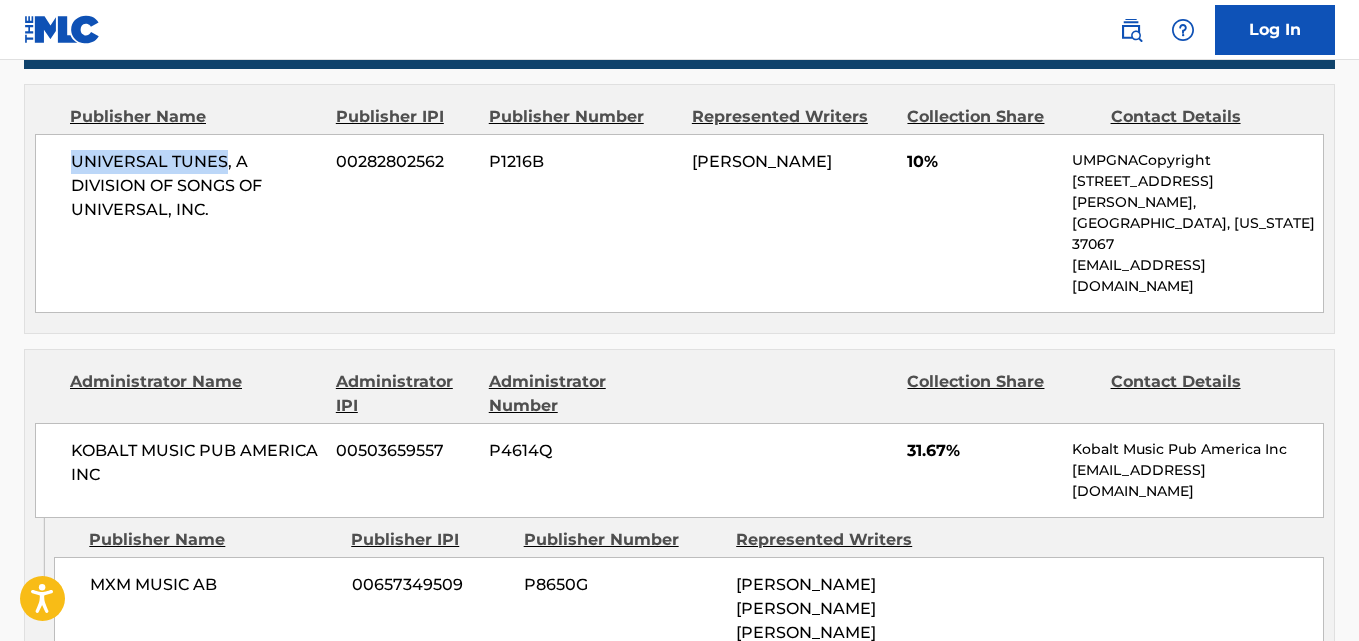 drag, startPoint x: 65, startPoint y: 162, endPoint x: 223, endPoint y: 168, distance: 158.11388 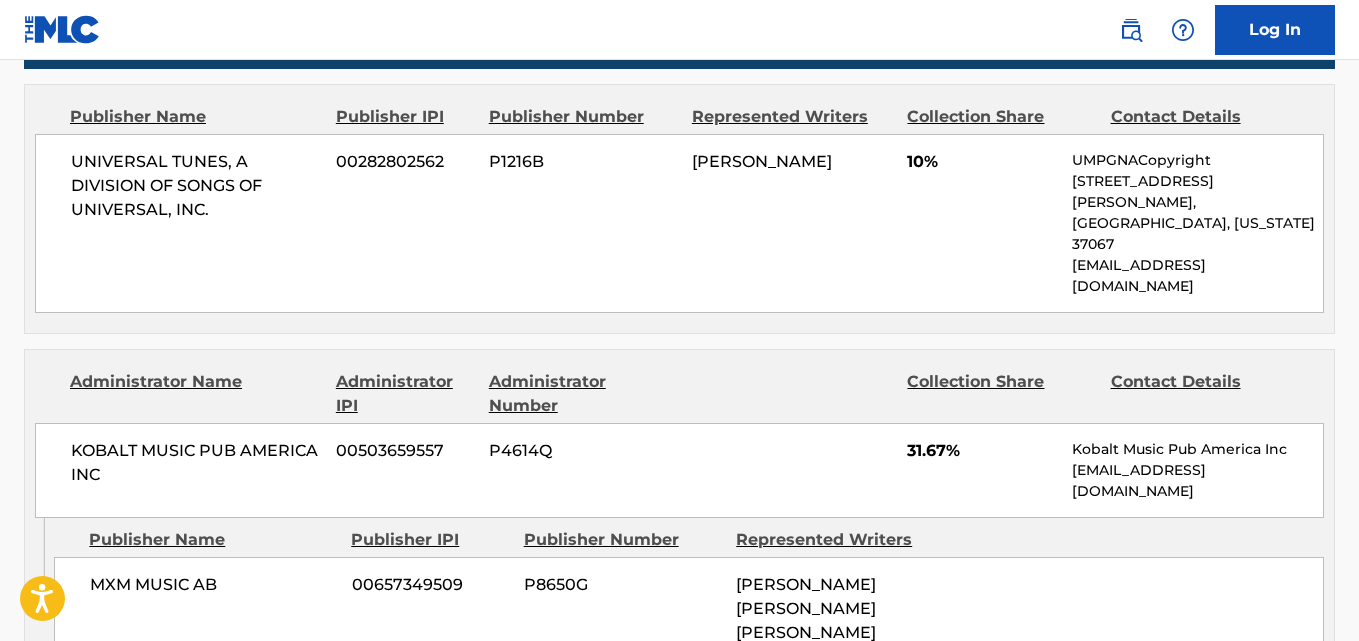 click on "10%" at bounding box center (982, 162) 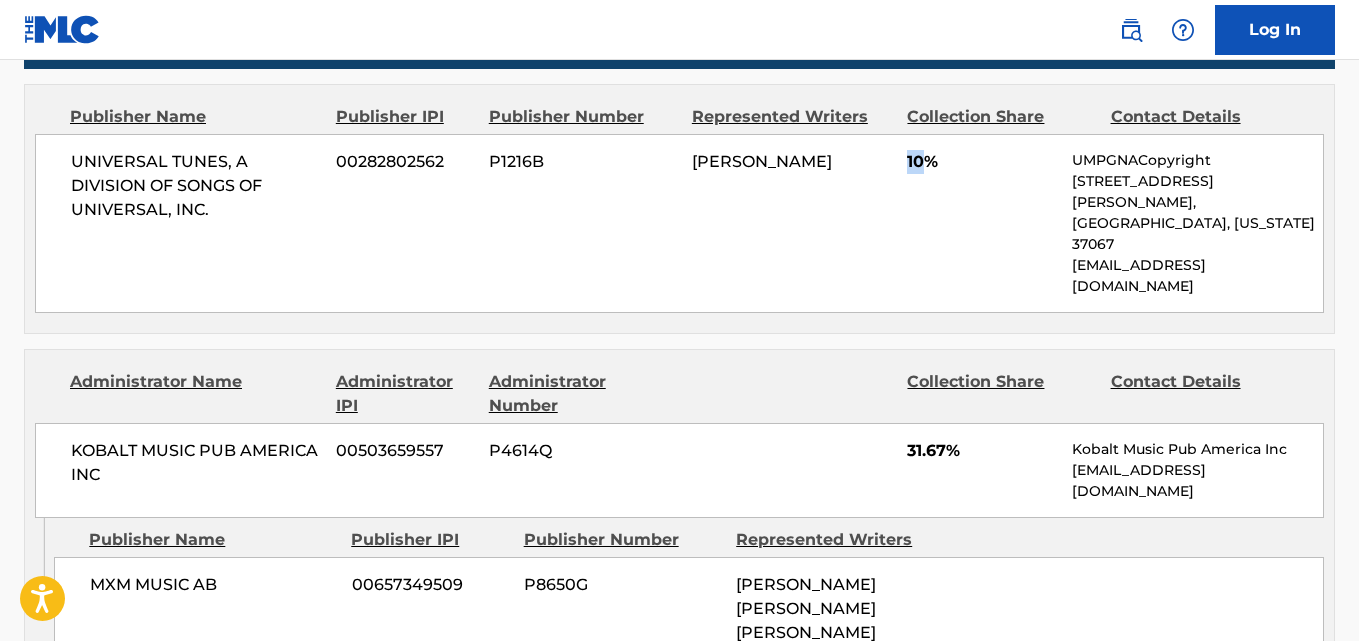 click on "10%" at bounding box center (982, 162) 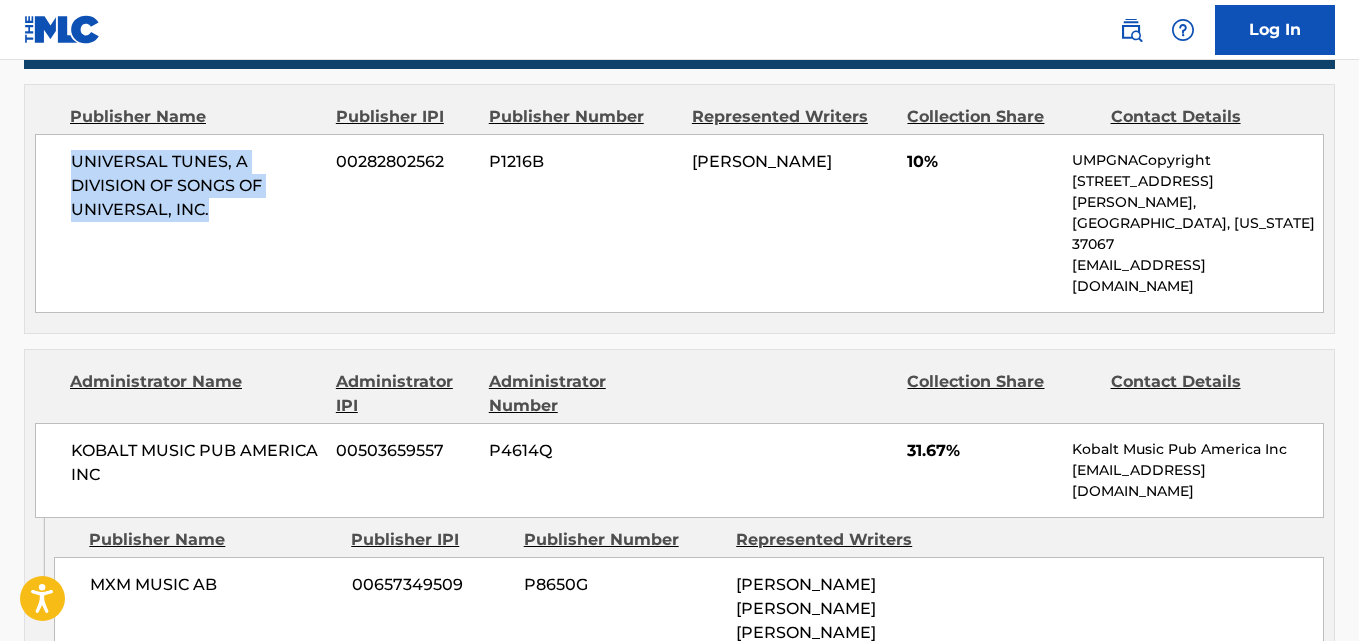 drag, startPoint x: 68, startPoint y: 163, endPoint x: 335, endPoint y: 234, distance: 276.27884 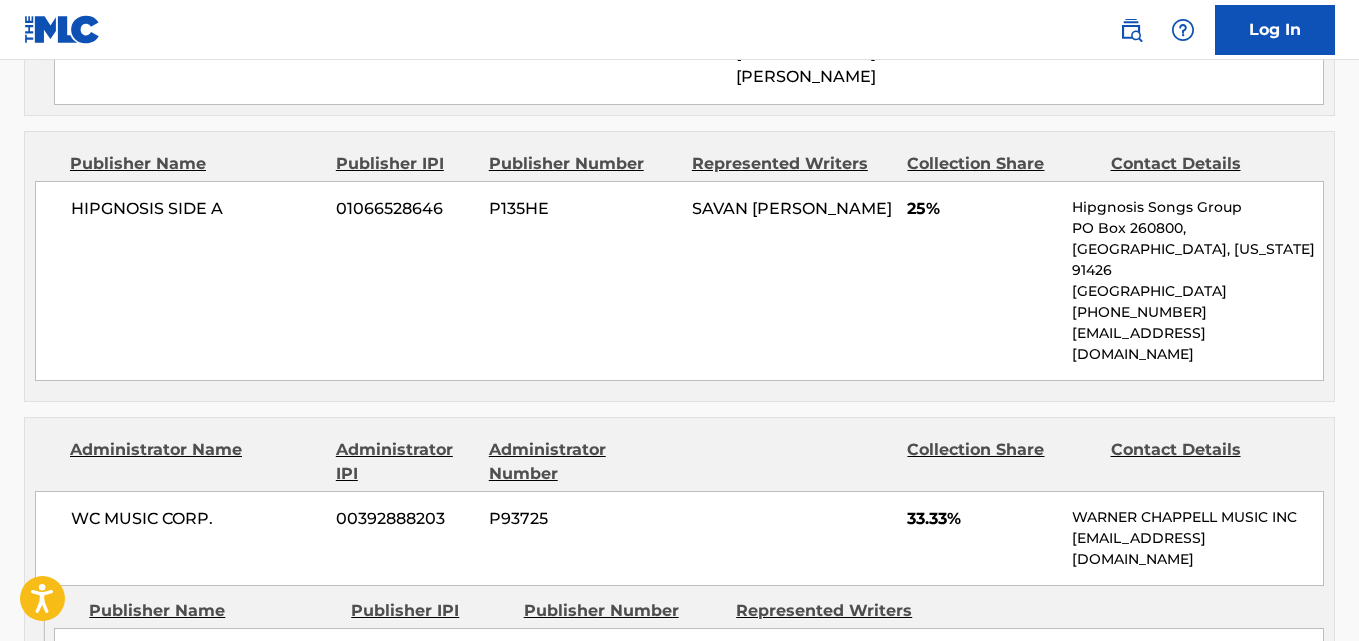 scroll, scrollTop: 1667, scrollLeft: 0, axis: vertical 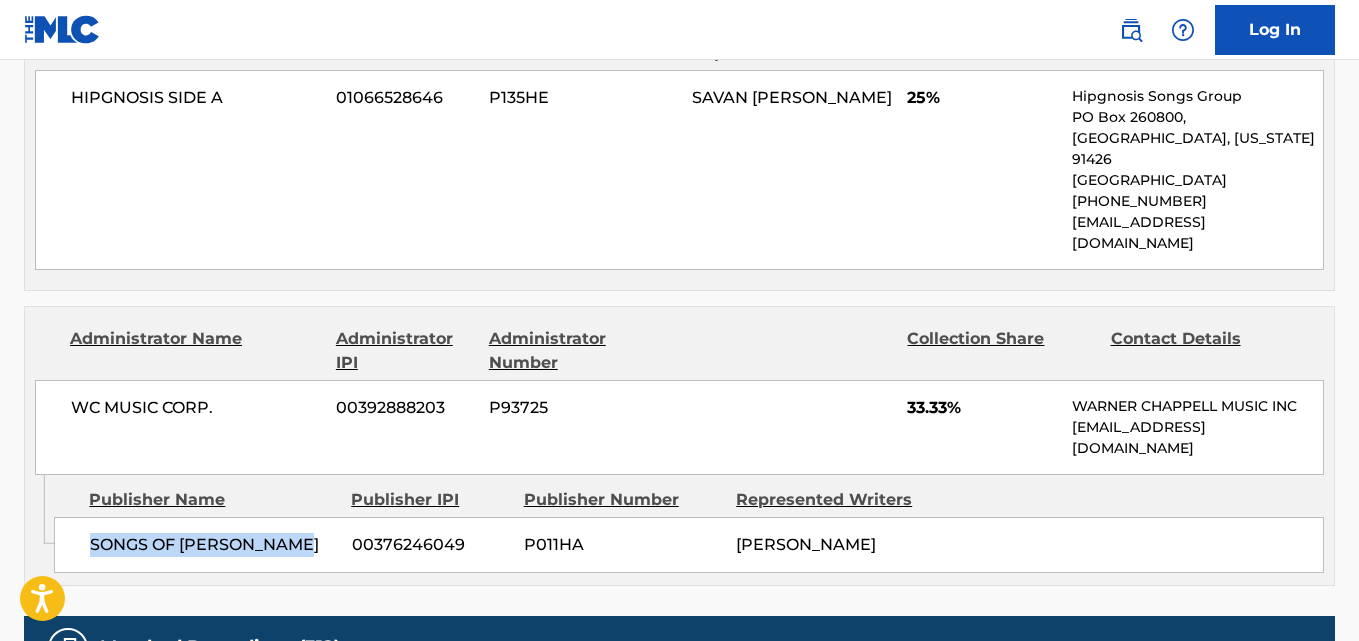 drag, startPoint x: 86, startPoint y: 446, endPoint x: 348, endPoint y: 469, distance: 263.0076 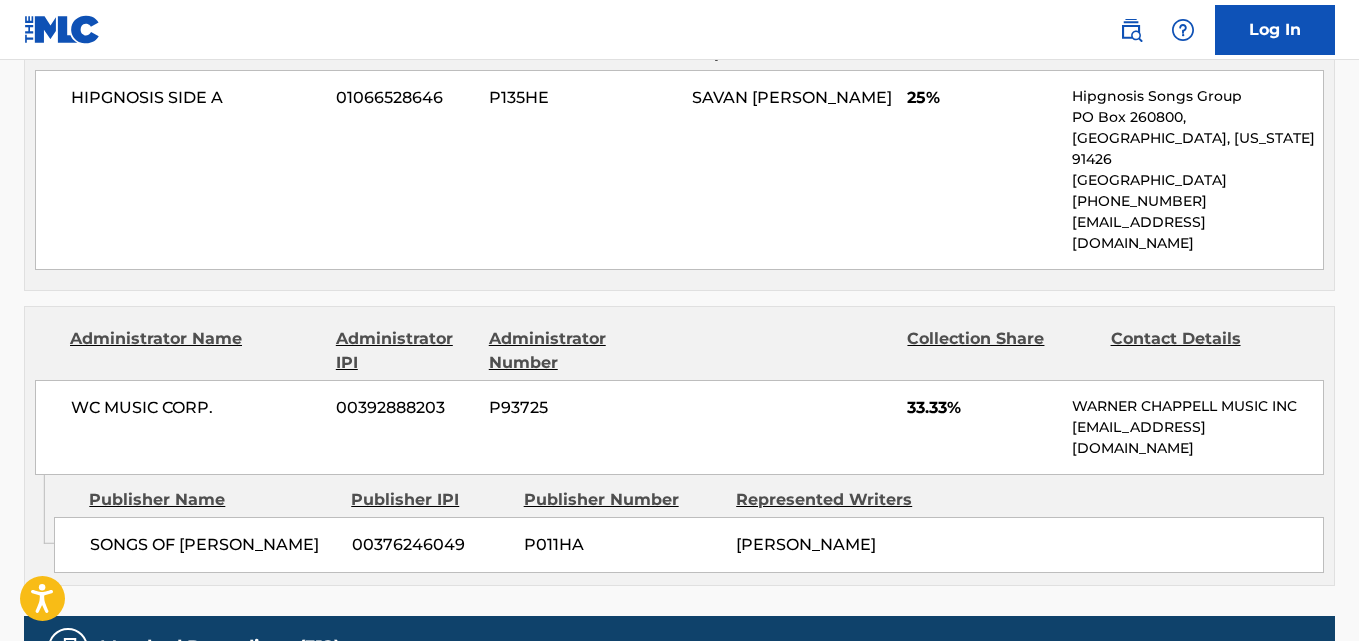 click on "33.33%" at bounding box center (982, 408) 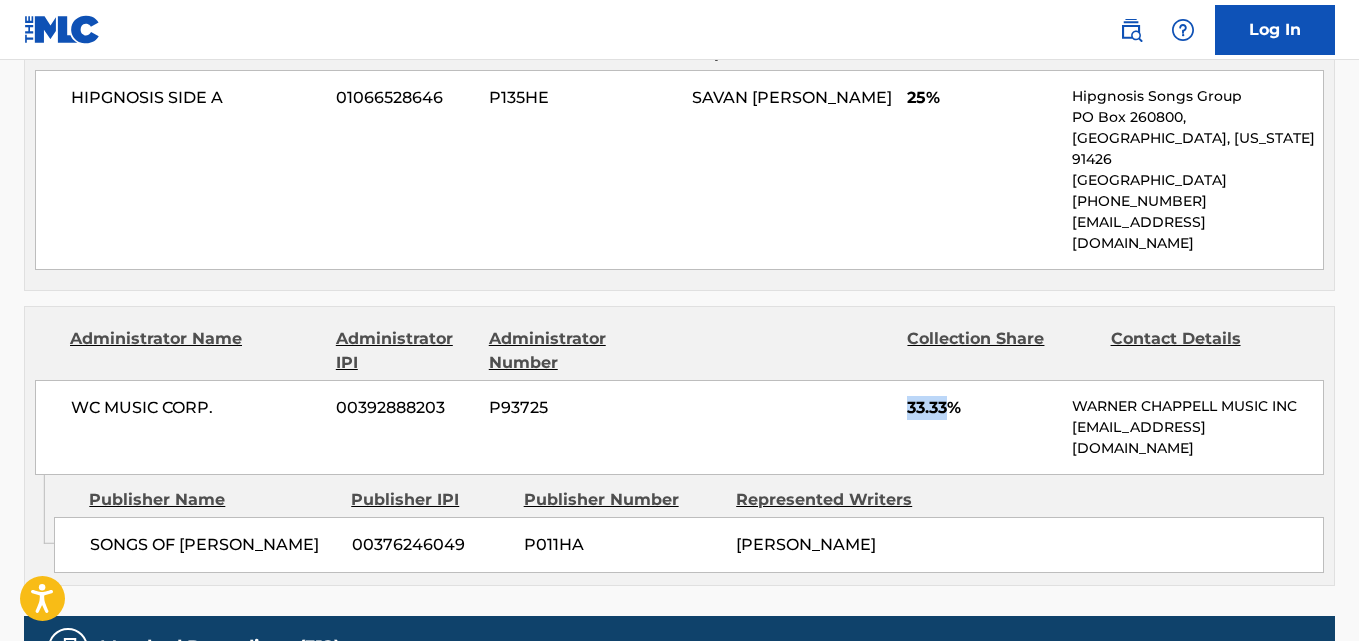 click on "33.33%" at bounding box center [982, 408] 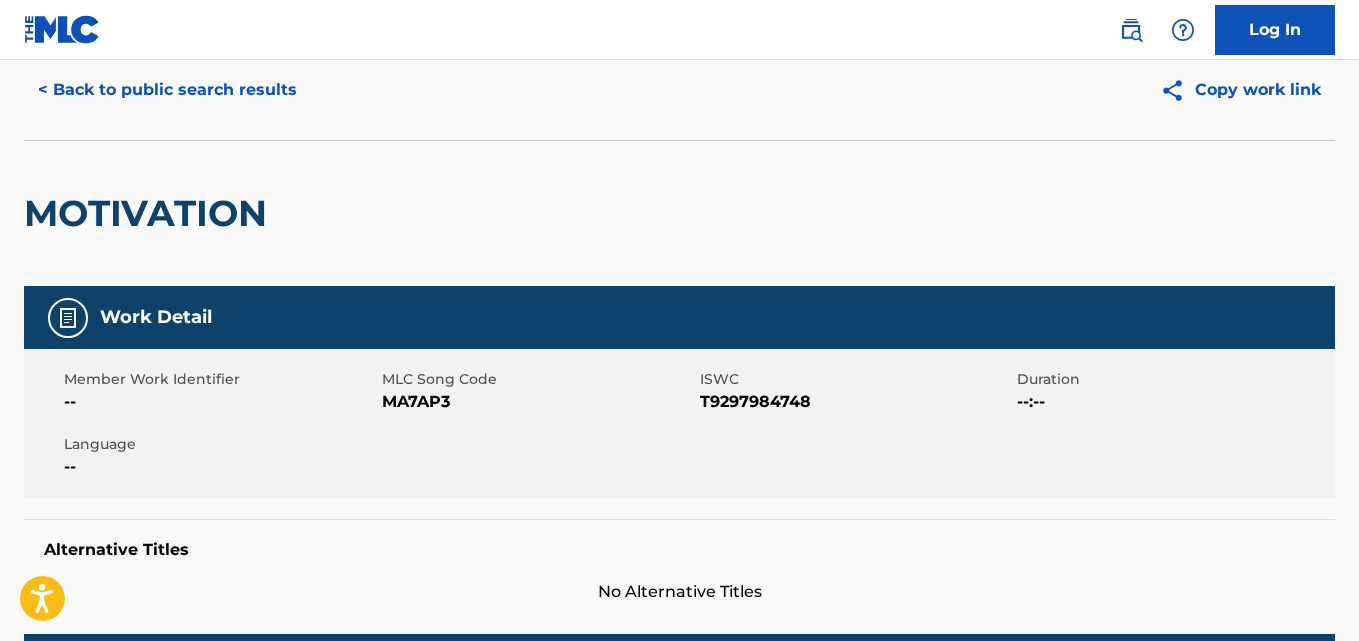 scroll, scrollTop: 0, scrollLeft: 0, axis: both 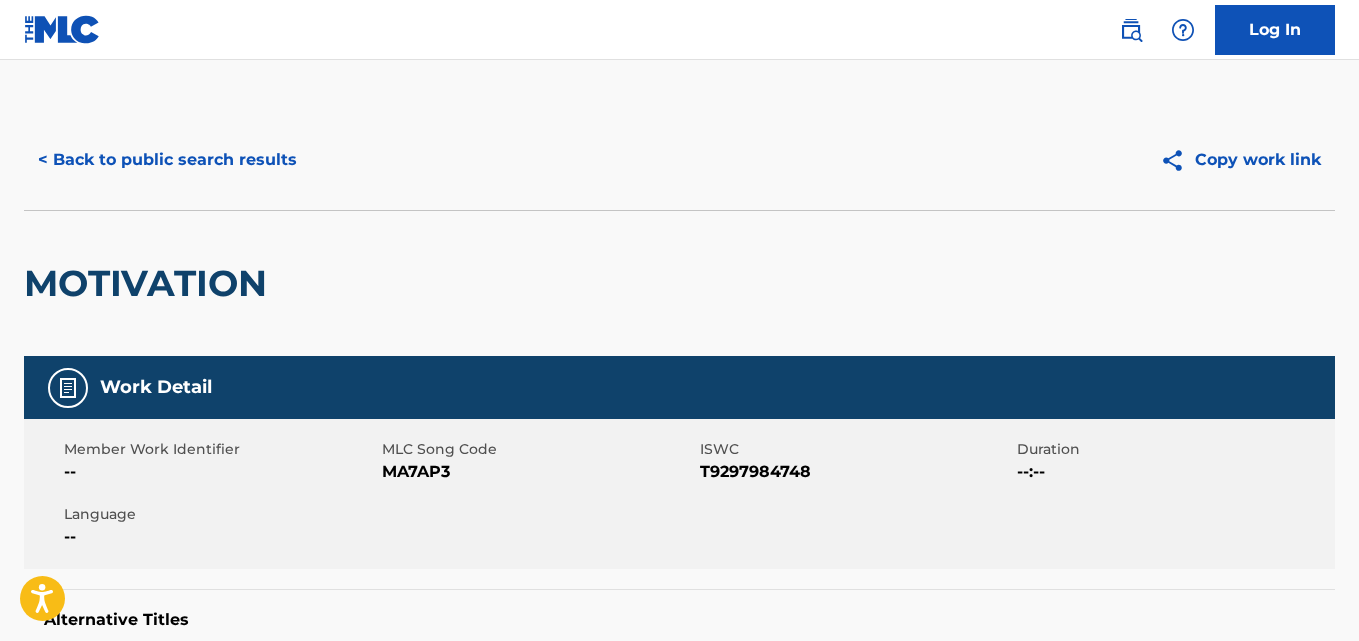 click on "< Back to public search results" at bounding box center (167, 160) 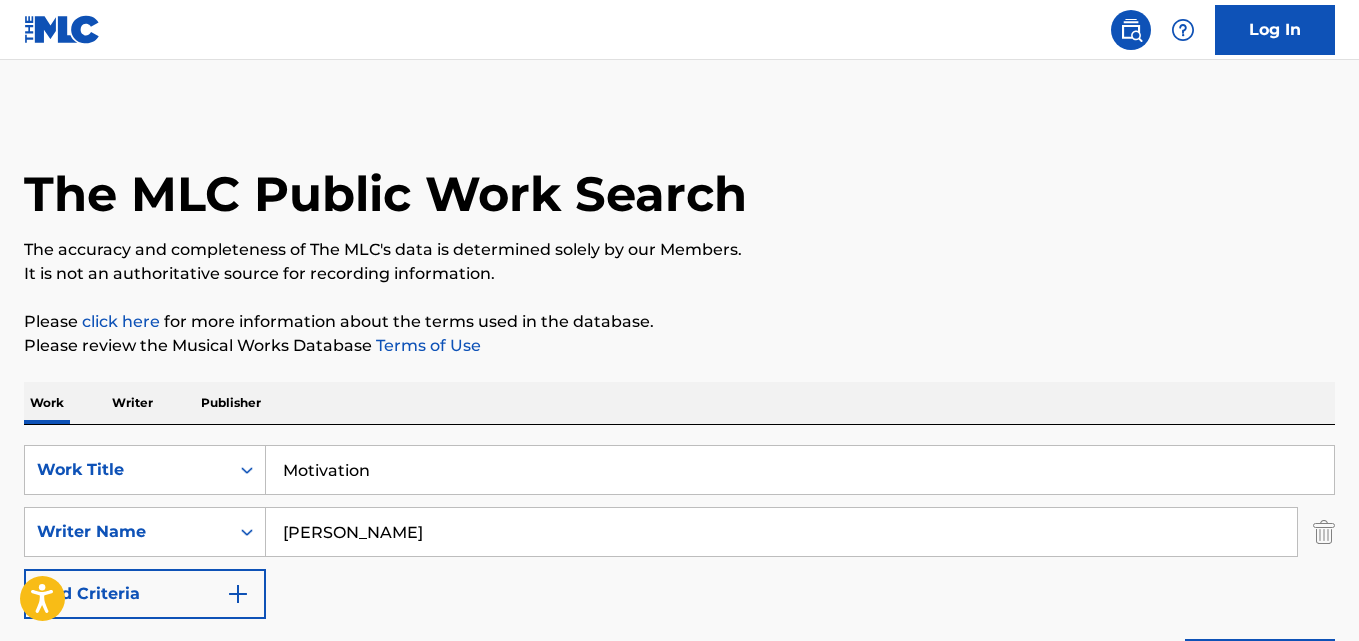 scroll, scrollTop: 614, scrollLeft: 0, axis: vertical 